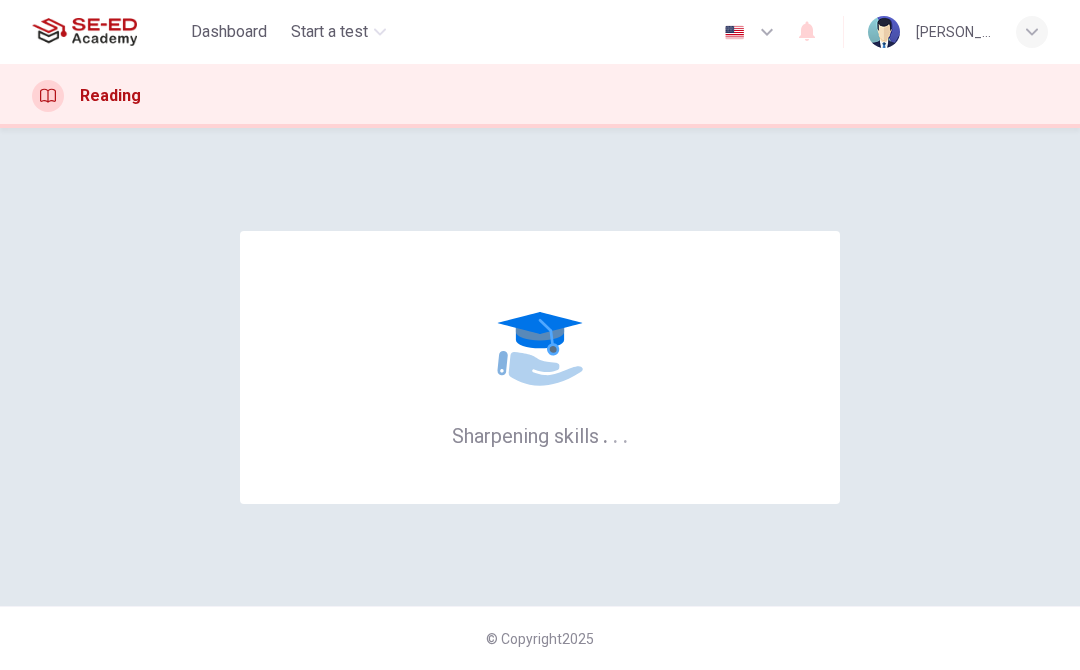 scroll, scrollTop: 0, scrollLeft: 0, axis: both 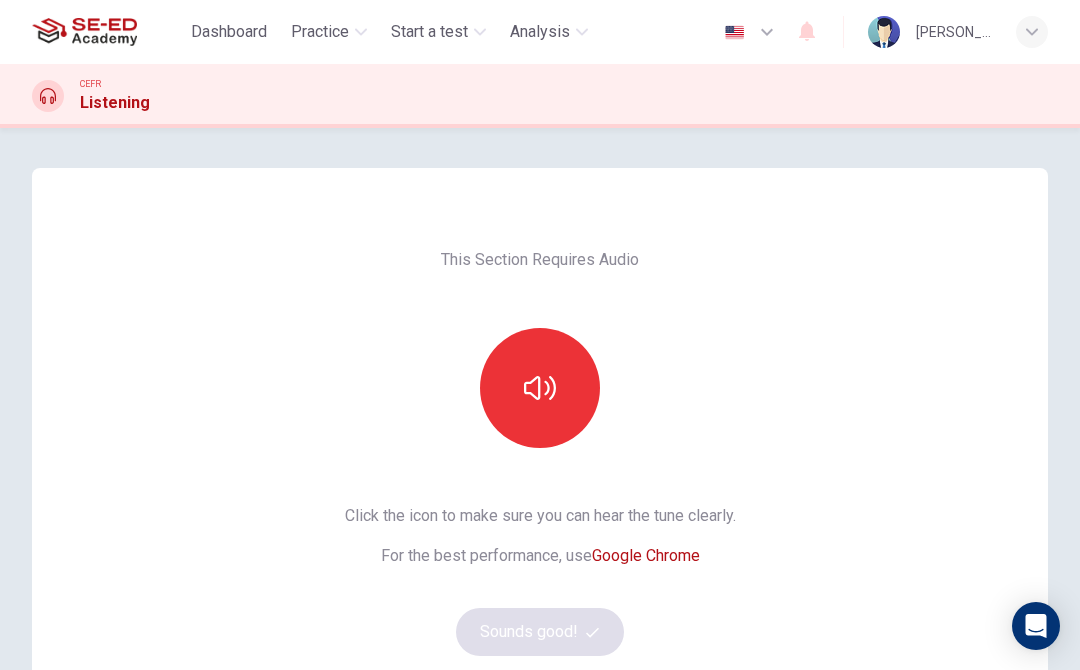 click at bounding box center [540, 388] 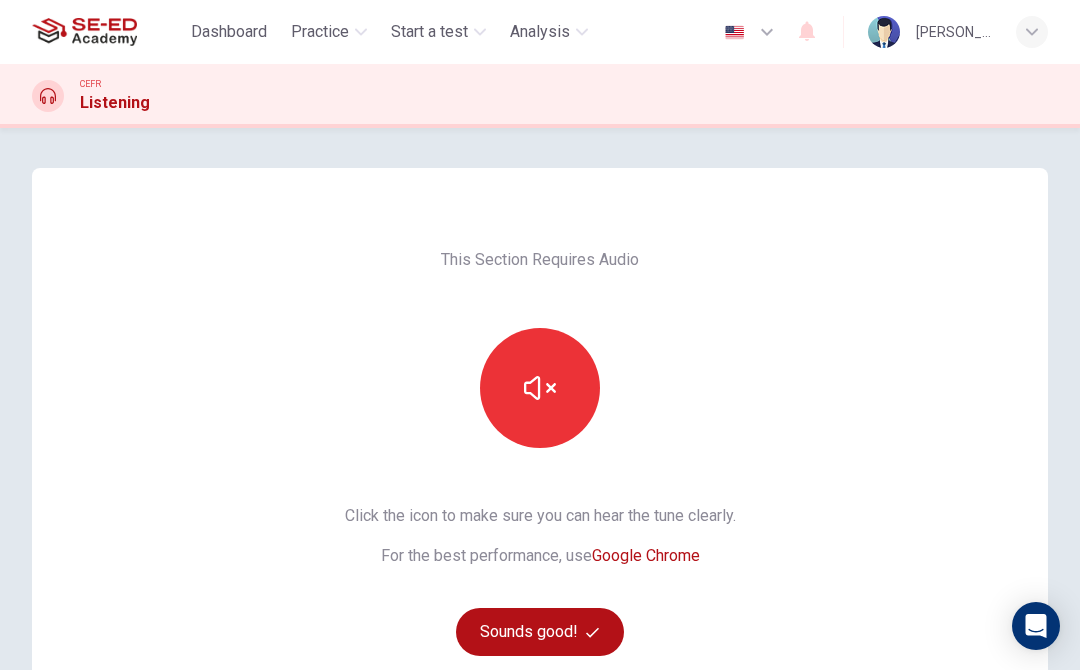 click 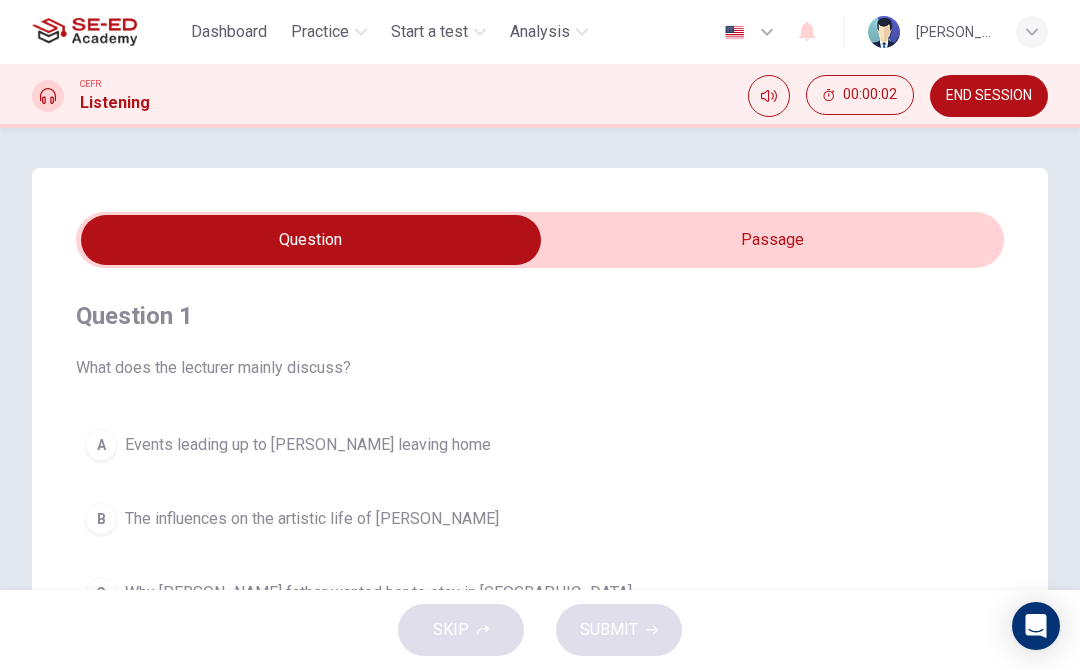 click at bounding box center [311, 240] 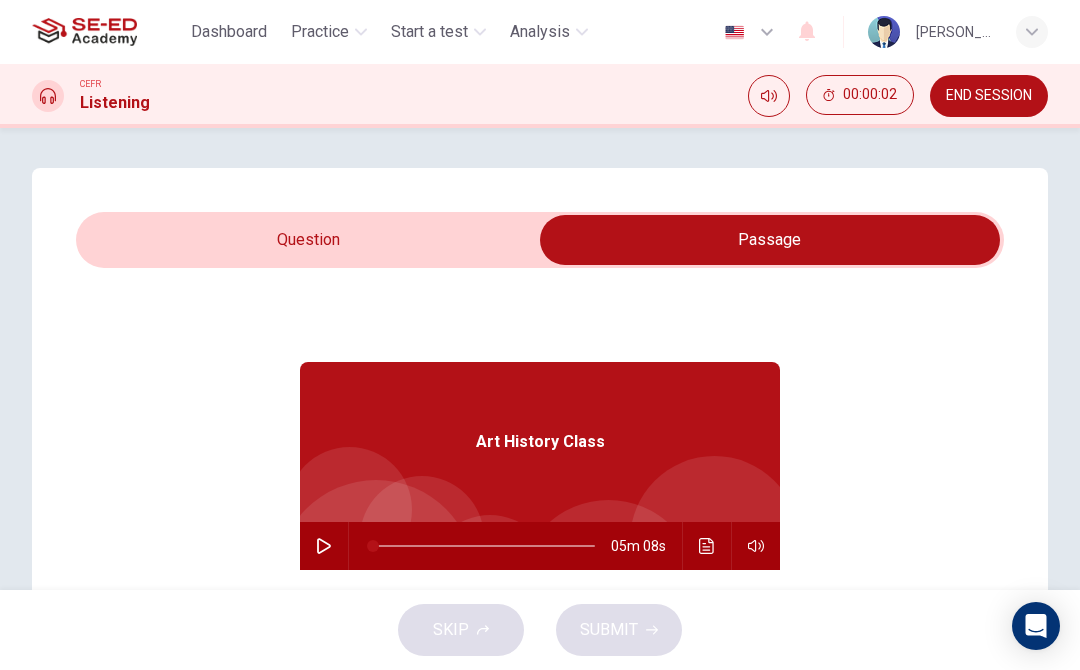 scroll, scrollTop: 78, scrollLeft: 0, axis: vertical 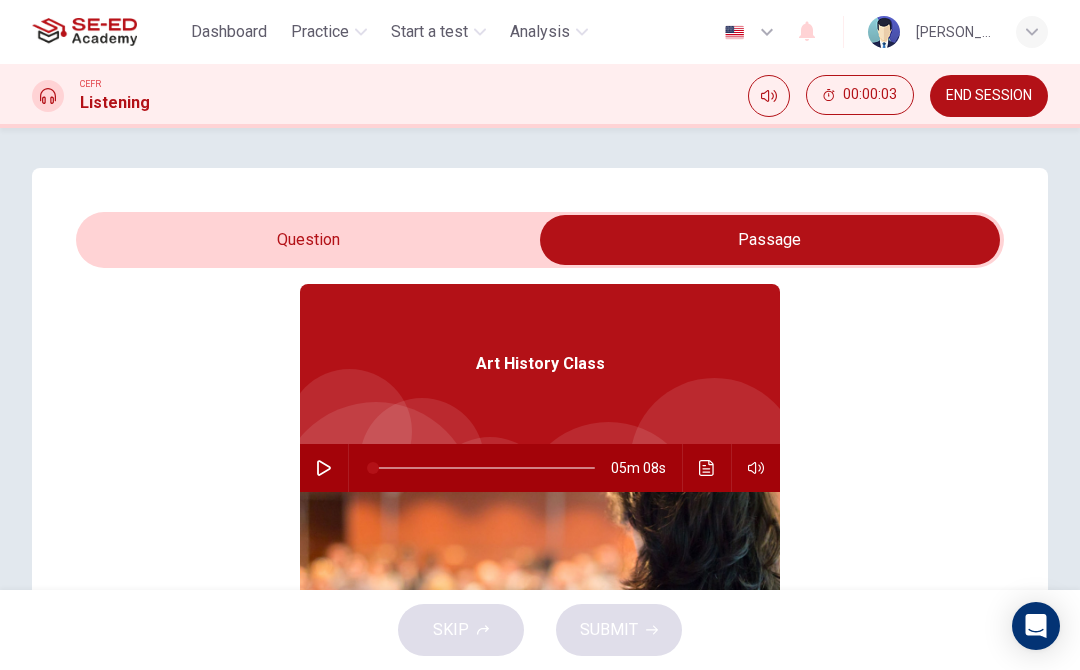 click on "Question Passage Question 1 What does the lecturer mainly discuss? A Events leading up to [PERSON_NAME] leaving home B The influences on the artistic life of [PERSON_NAME] C Why [PERSON_NAME] father wanted her to stay in [GEOGRAPHIC_DATA] D The life of a painter in nineteenth century Paris Art History Class 05m 08s" at bounding box center [540, 570] 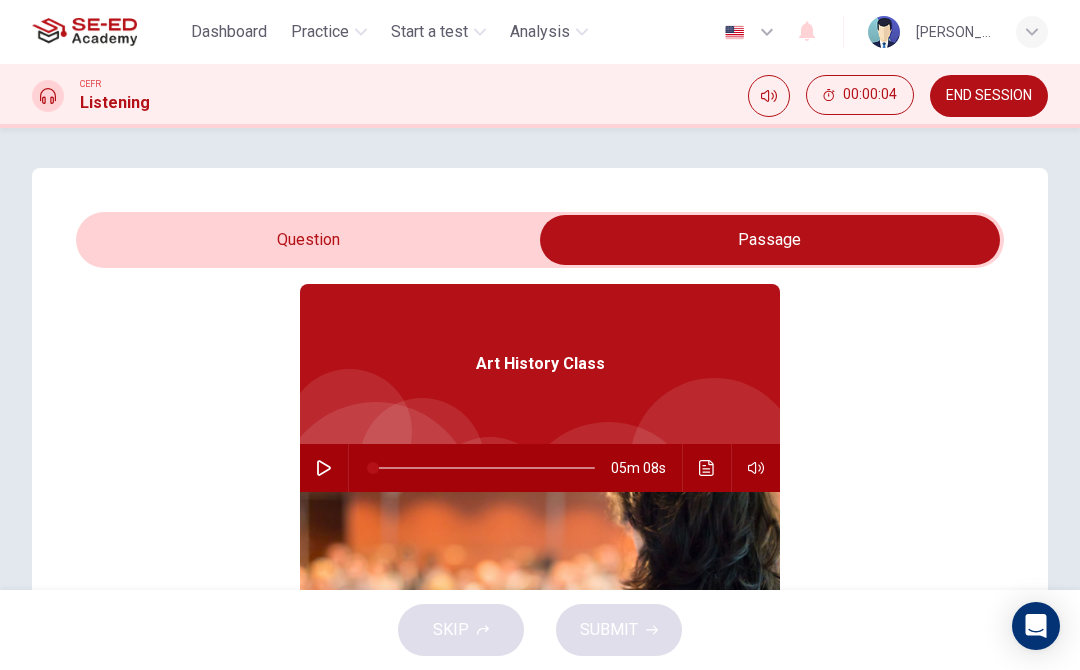 click at bounding box center [770, 240] 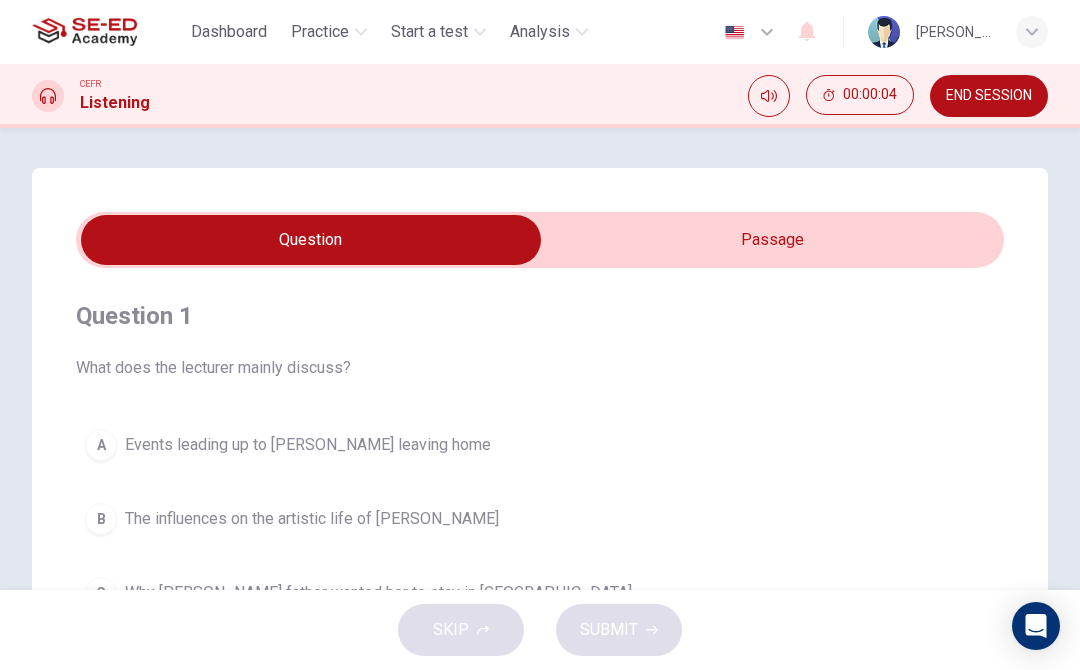 scroll, scrollTop: 0, scrollLeft: 0, axis: both 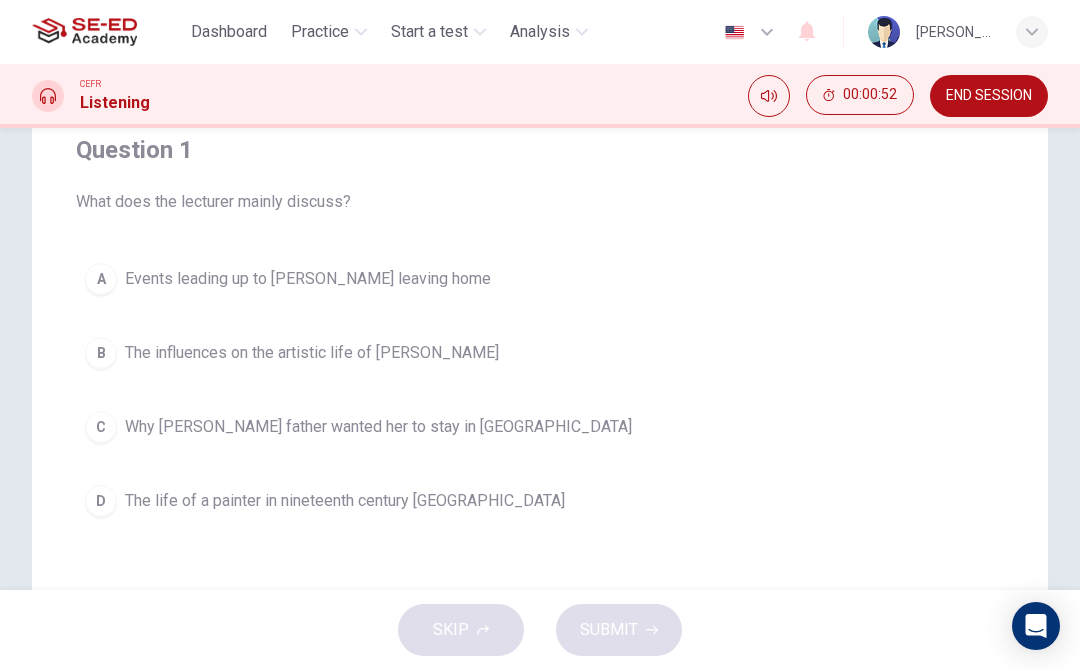 click on "B" at bounding box center [101, 353] 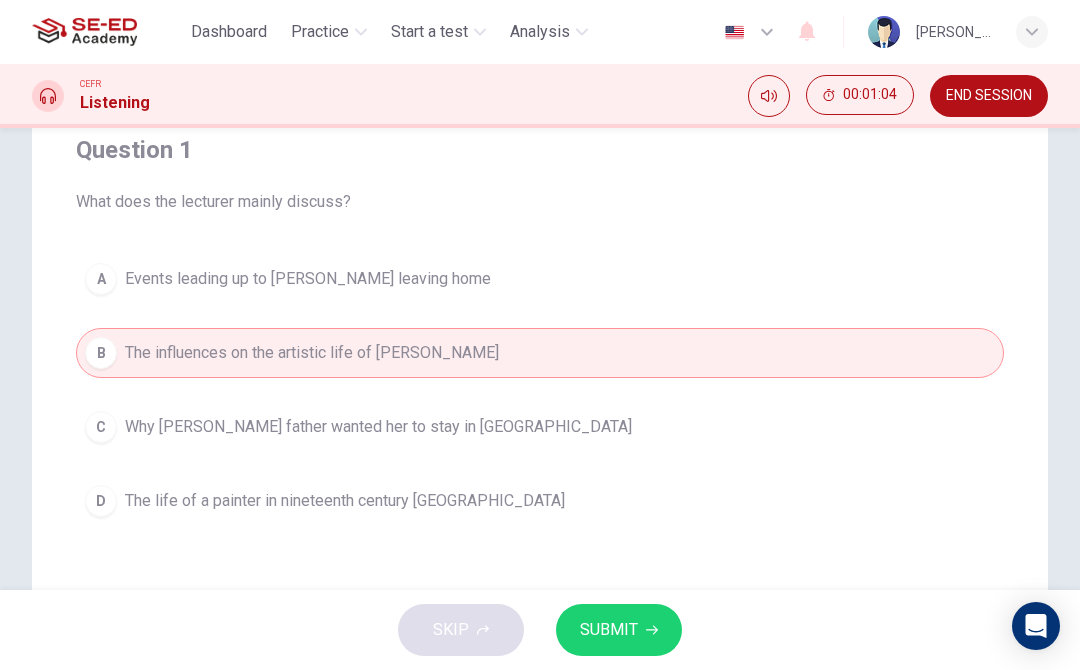 click on "SUBMIT" at bounding box center [619, 630] 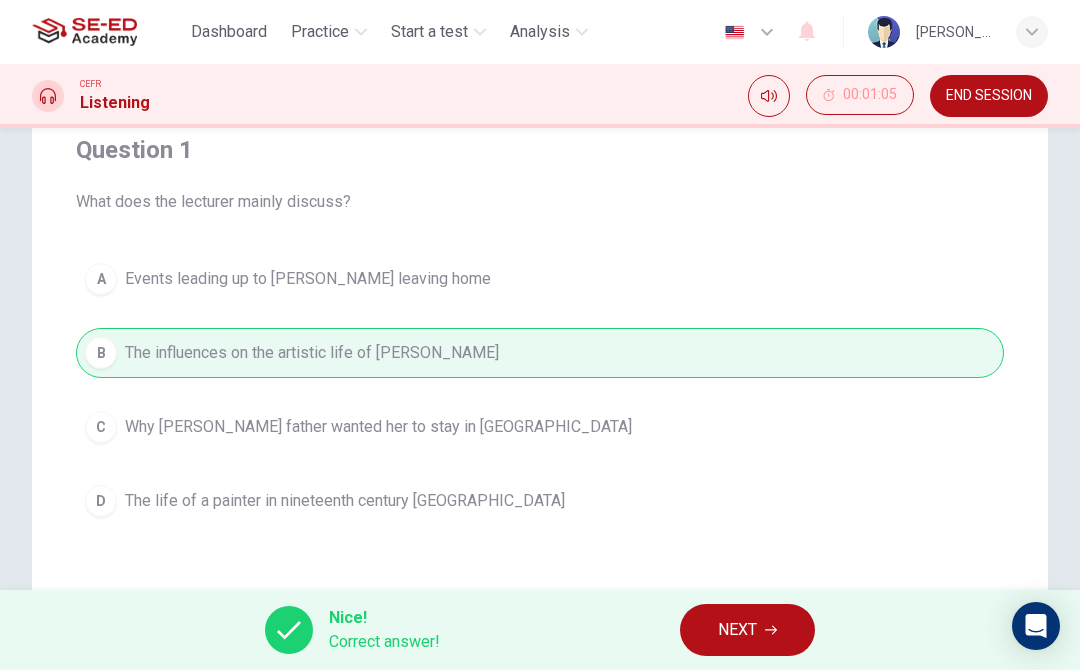 click on "NEXT" at bounding box center (737, 630) 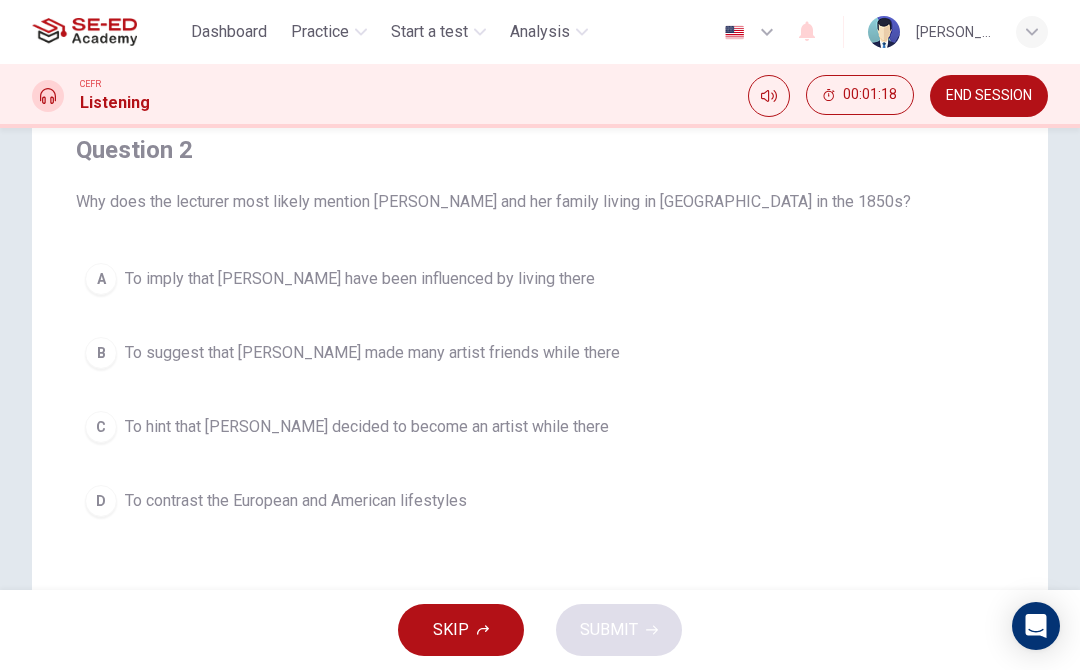 click on "To hint that [PERSON_NAME] decided to become an artist while there" at bounding box center [367, 427] 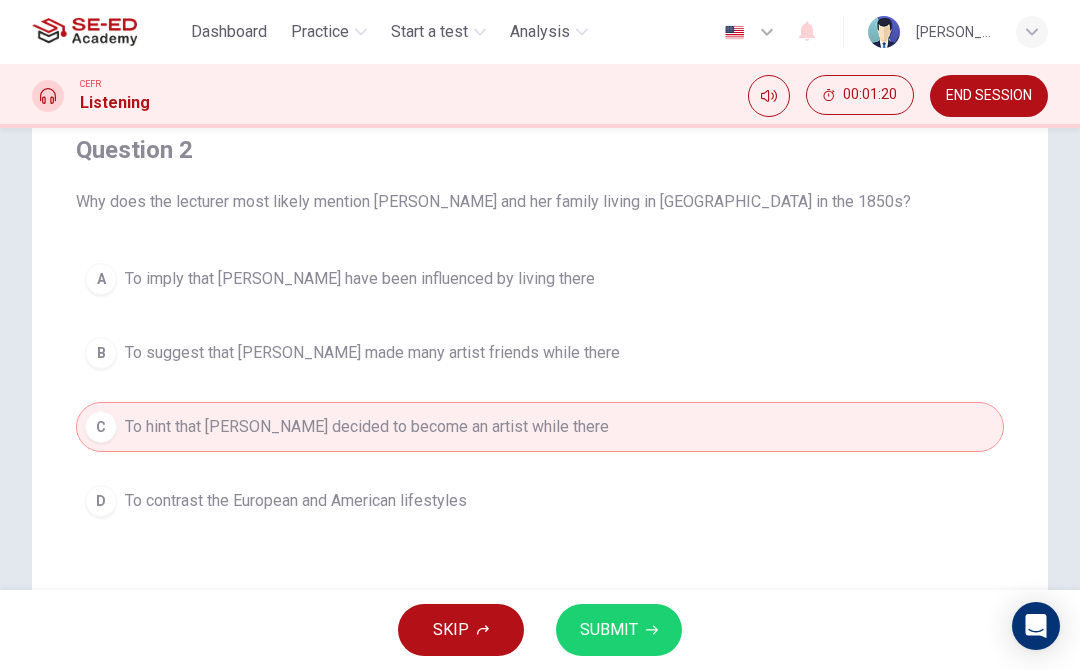 click 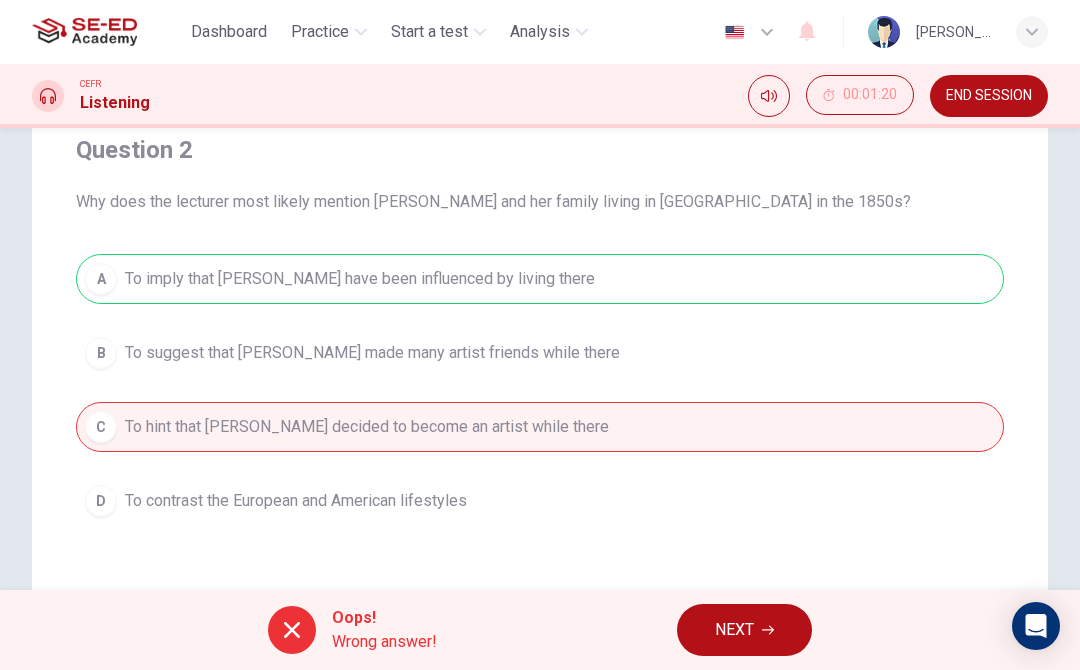 click on "A To imply that [PERSON_NAME] have been influenced by living there B To suggest that [PERSON_NAME] made many artist friends while there C To hint that [PERSON_NAME] decided to become an artist while there D To contrast the European and American lifestyles" at bounding box center (540, 390) 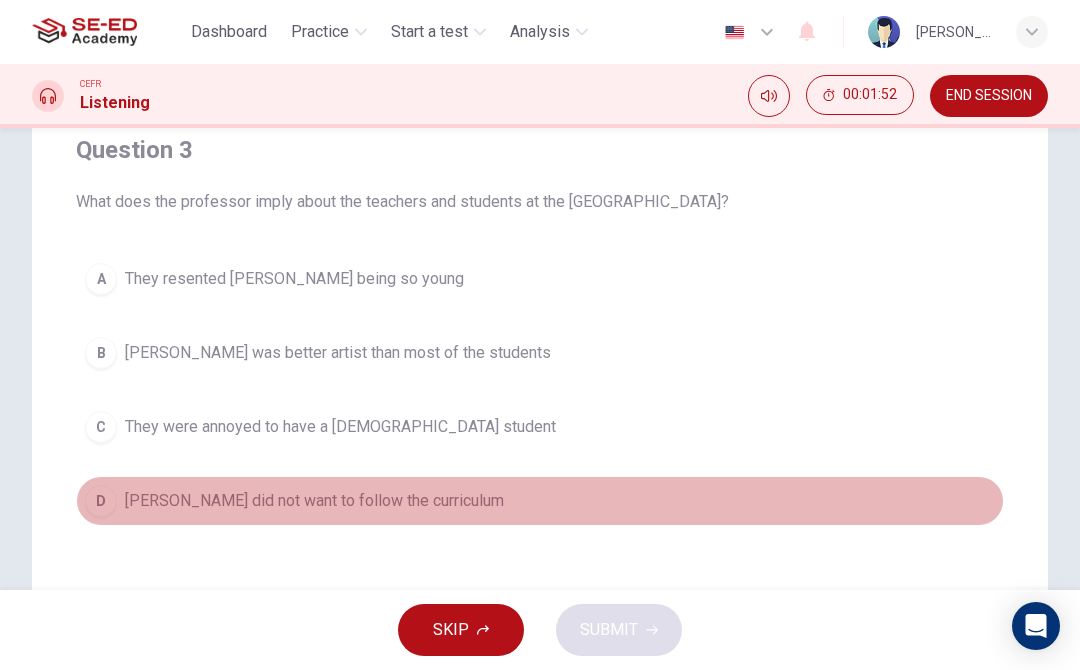 click on "[PERSON_NAME] did not want to follow the curriculum" at bounding box center [540, 501] 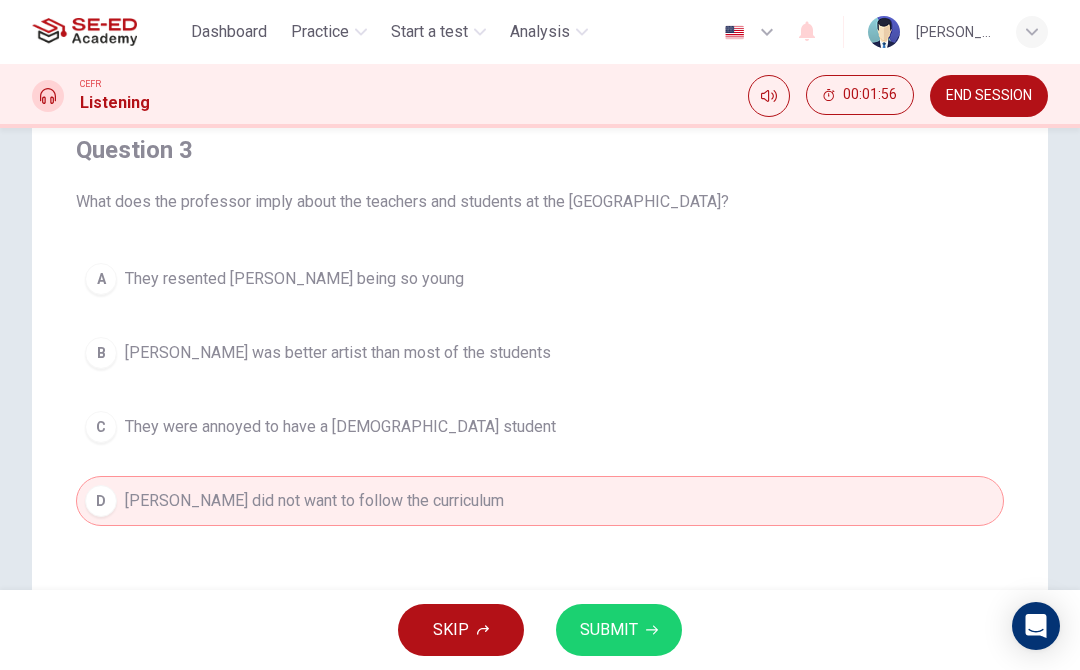 click on "SUBMIT" at bounding box center [609, 630] 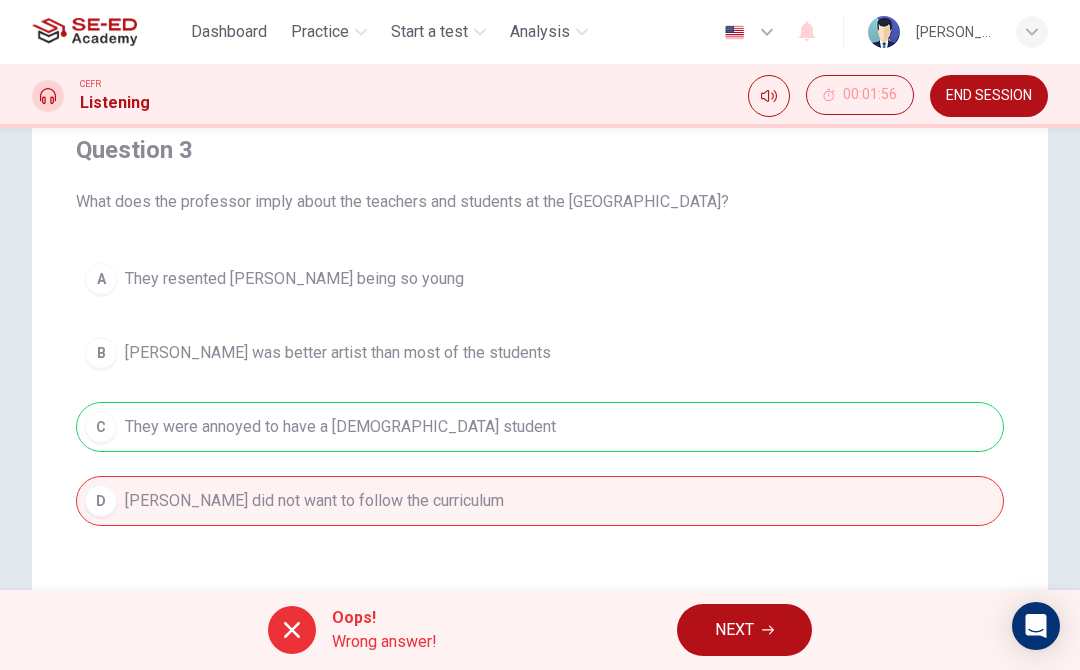click on "NEXT" at bounding box center [734, 630] 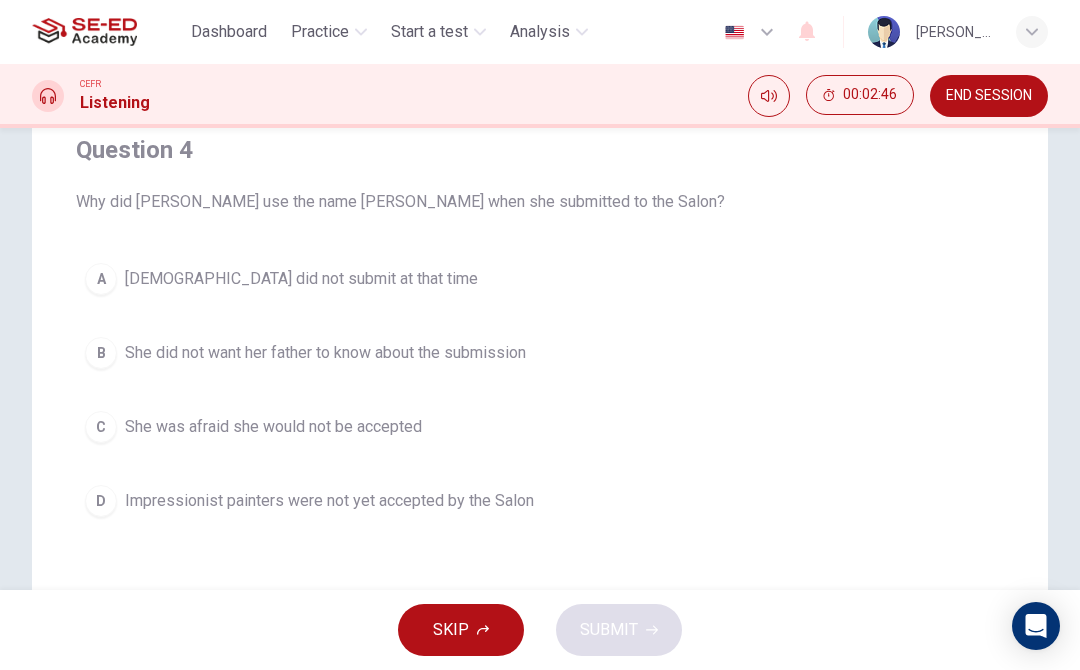 click on "B She did not want her father to know about the submission" at bounding box center [540, 353] 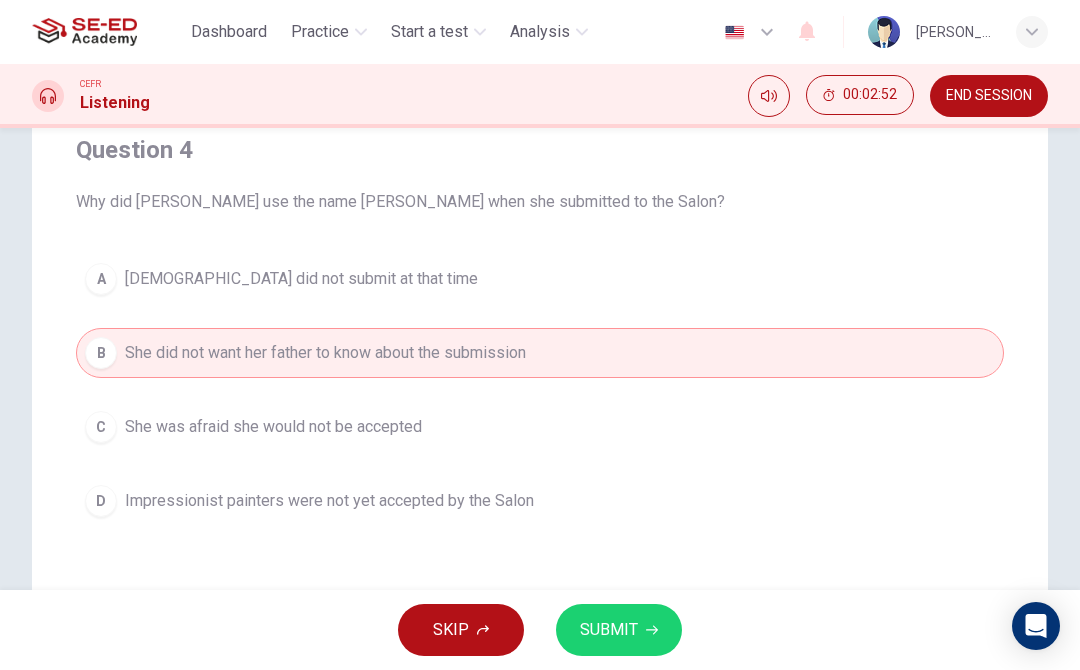click on "SUBMIT" at bounding box center (619, 630) 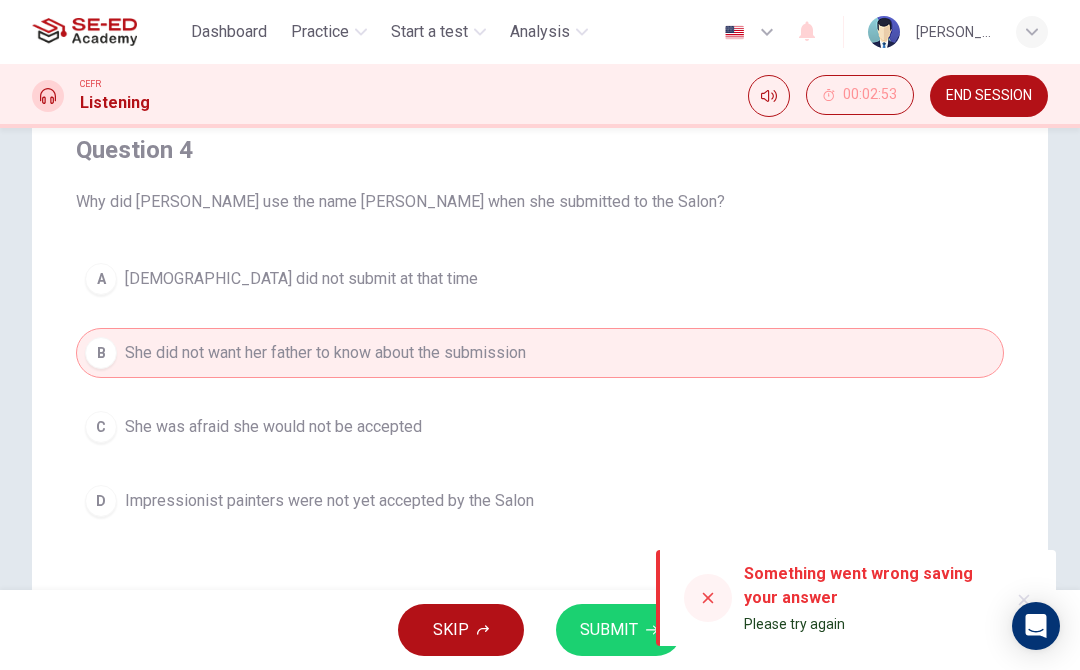 click on "SUBMIT" at bounding box center (609, 630) 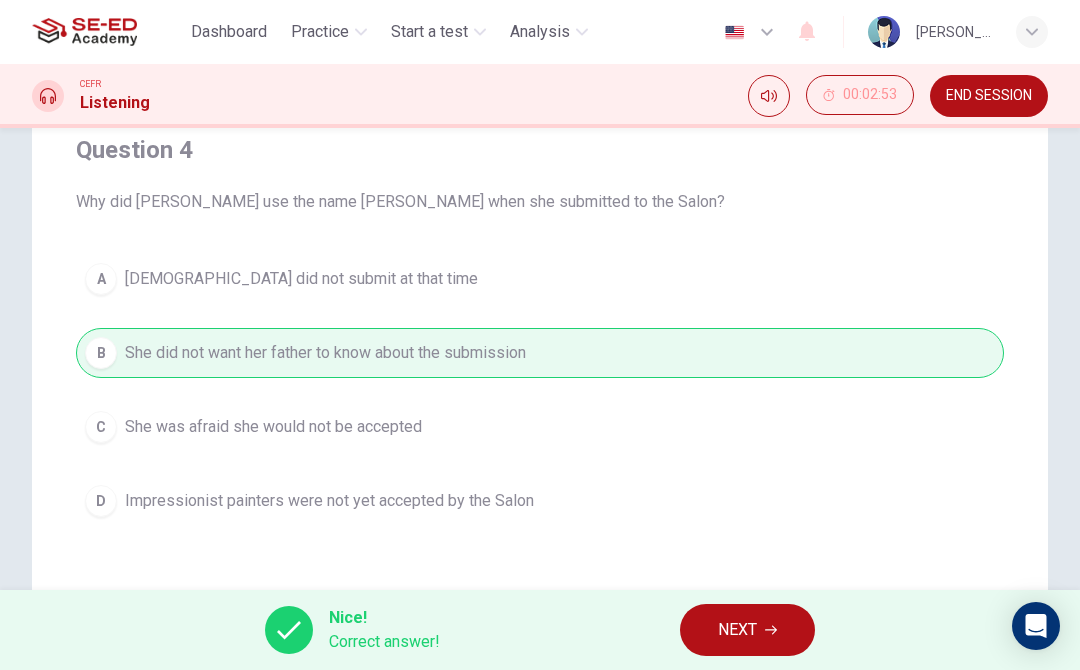 click on "NEXT" at bounding box center [747, 630] 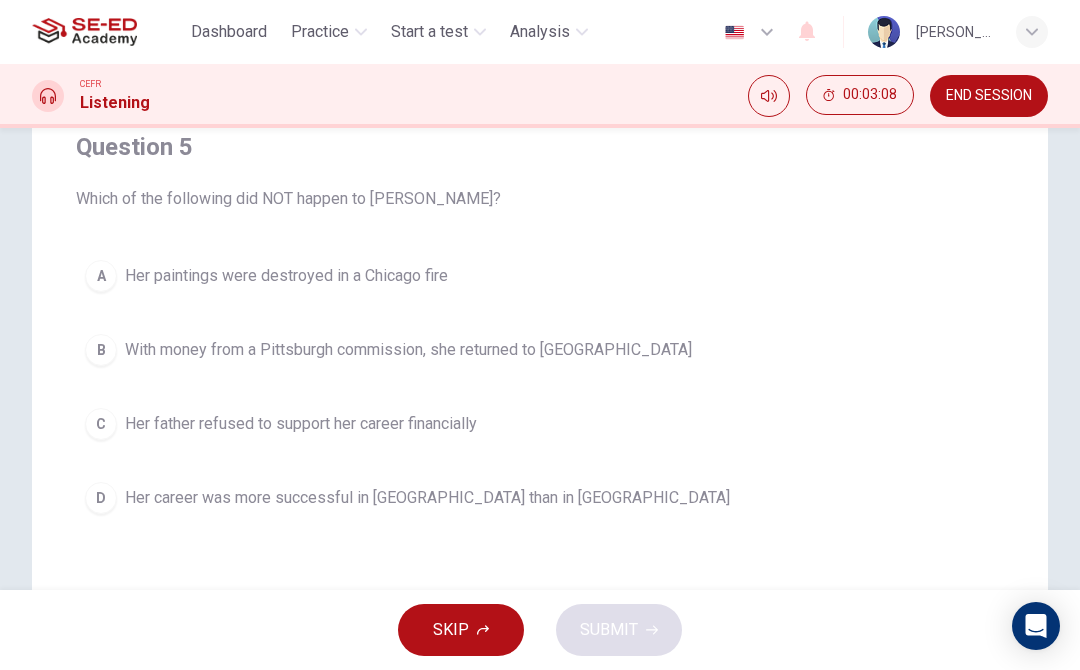 scroll, scrollTop: 168, scrollLeft: 0, axis: vertical 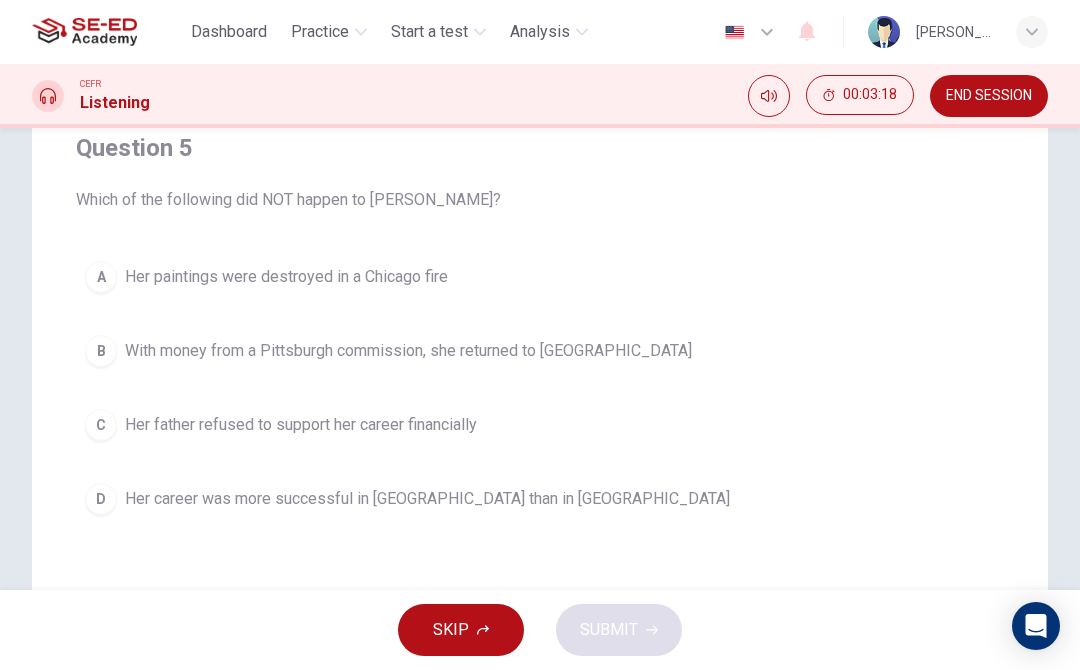 click on "Her career was more successful in [GEOGRAPHIC_DATA] than in [GEOGRAPHIC_DATA]" at bounding box center [427, 499] 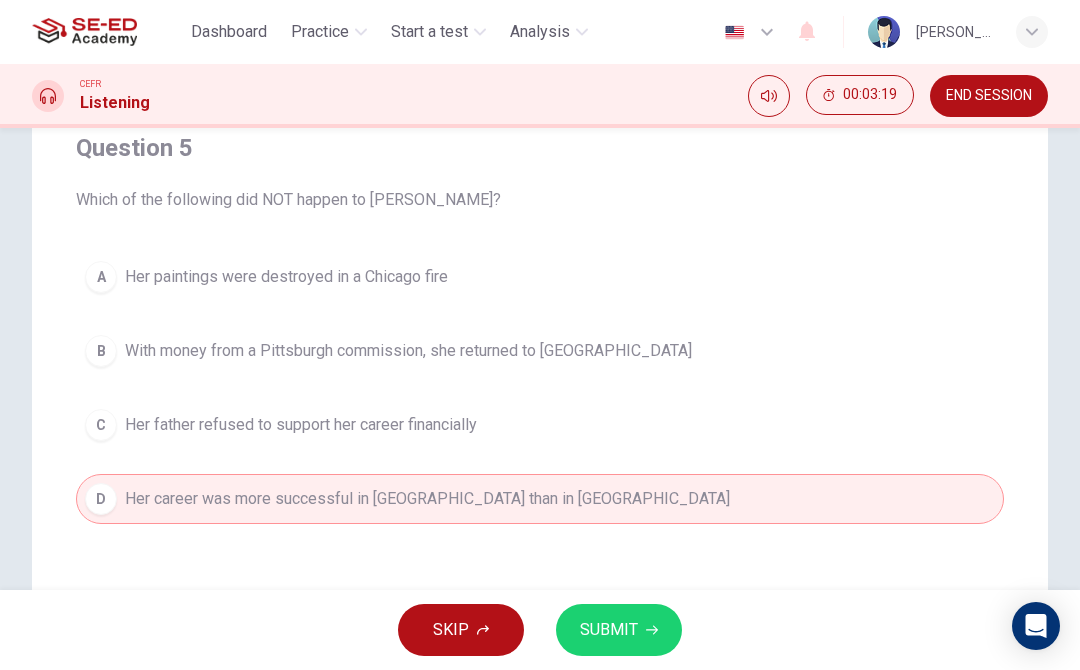 click on "SUBMIT" at bounding box center [619, 630] 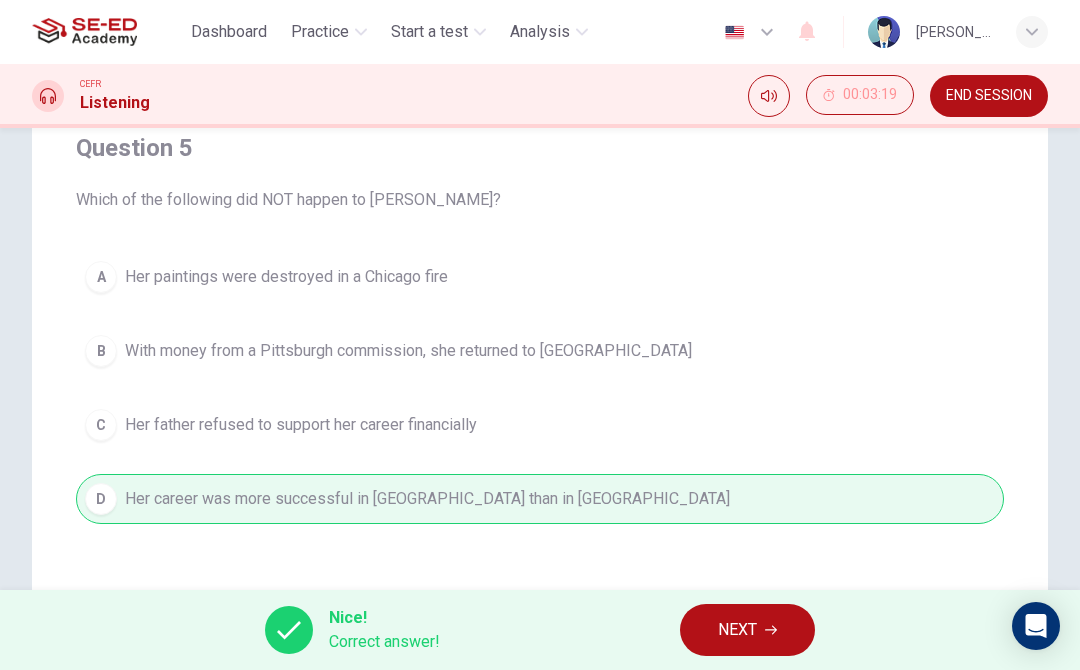 click on "NEXT" at bounding box center (737, 630) 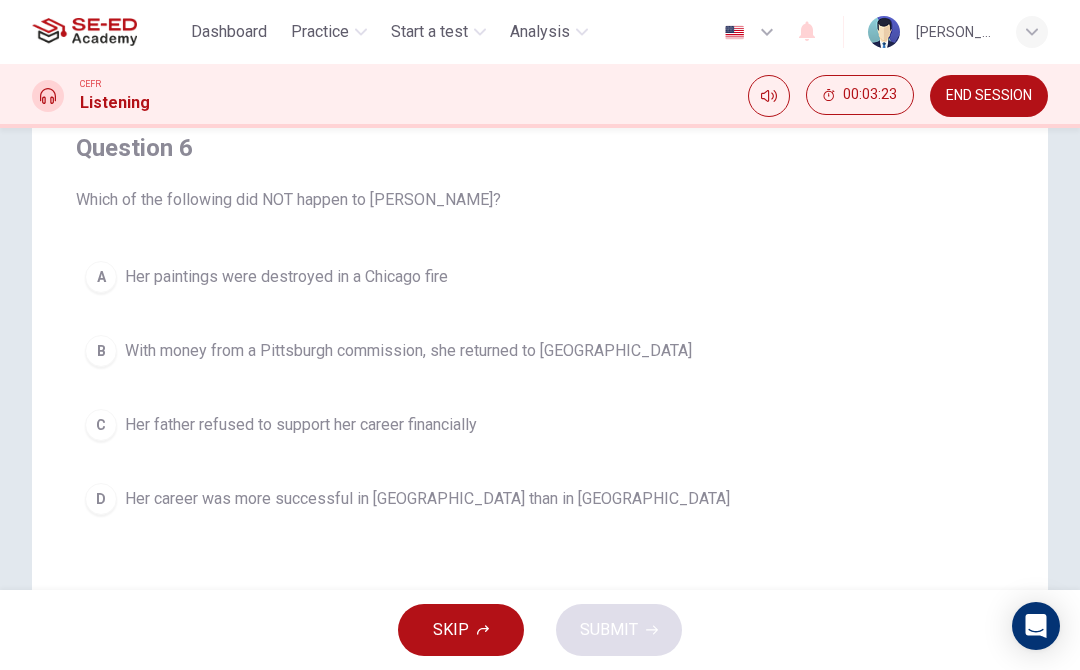 click on "Her career was more successful in [GEOGRAPHIC_DATA] than in [GEOGRAPHIC_DATA]" at bounding box center (427, 499) 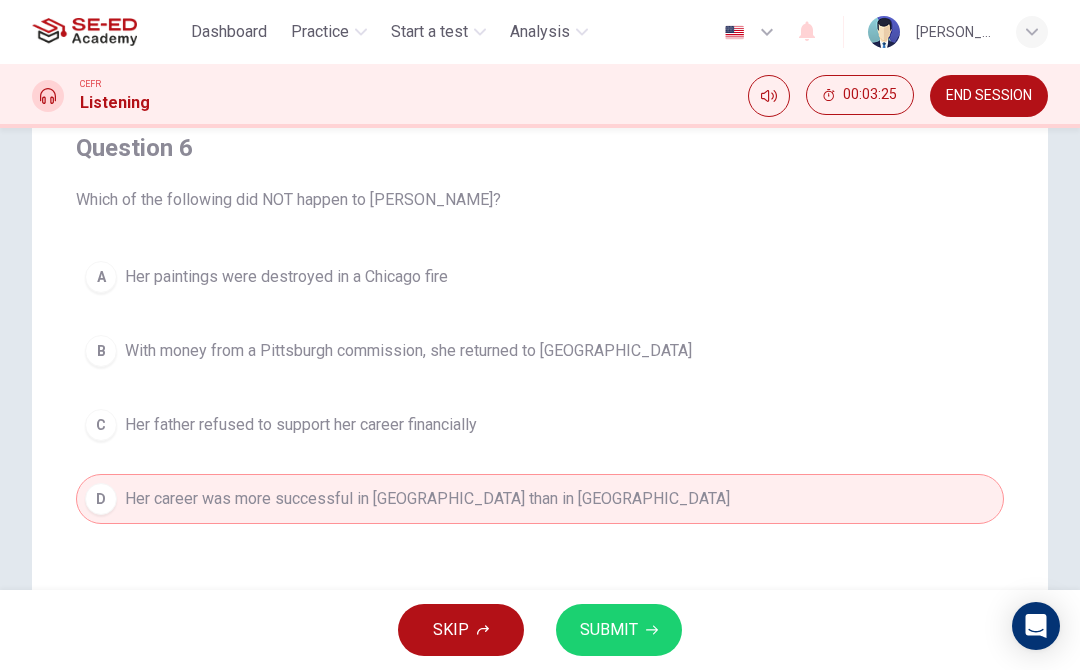 click on "SUBMIT" at bounding box center [609, 630] 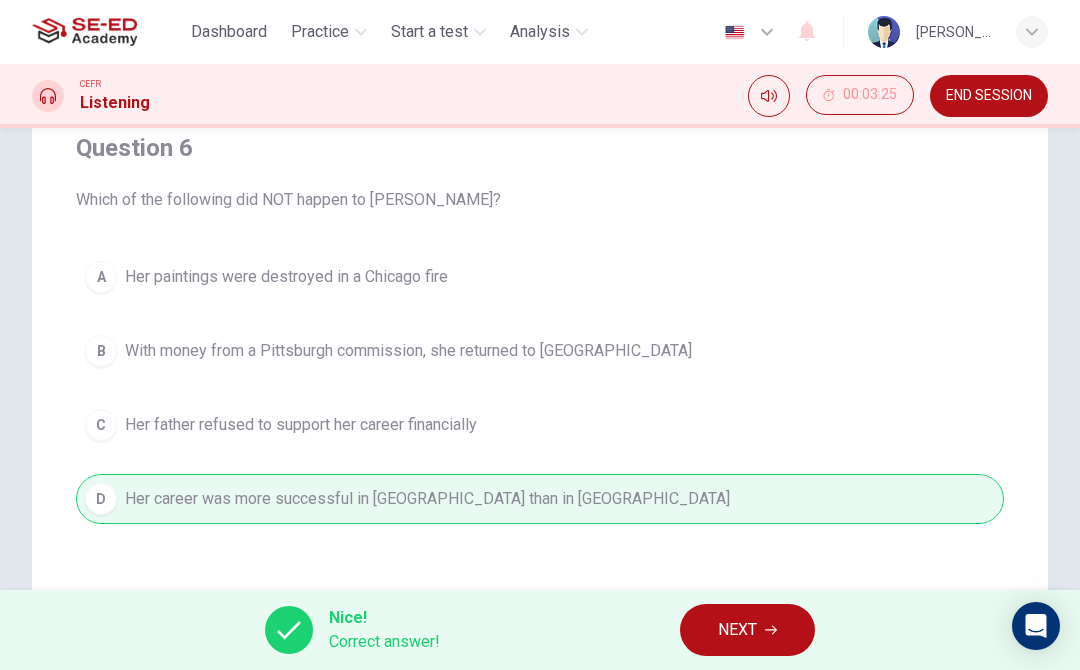 click on "NEXT" at bounding box center [737, 630] 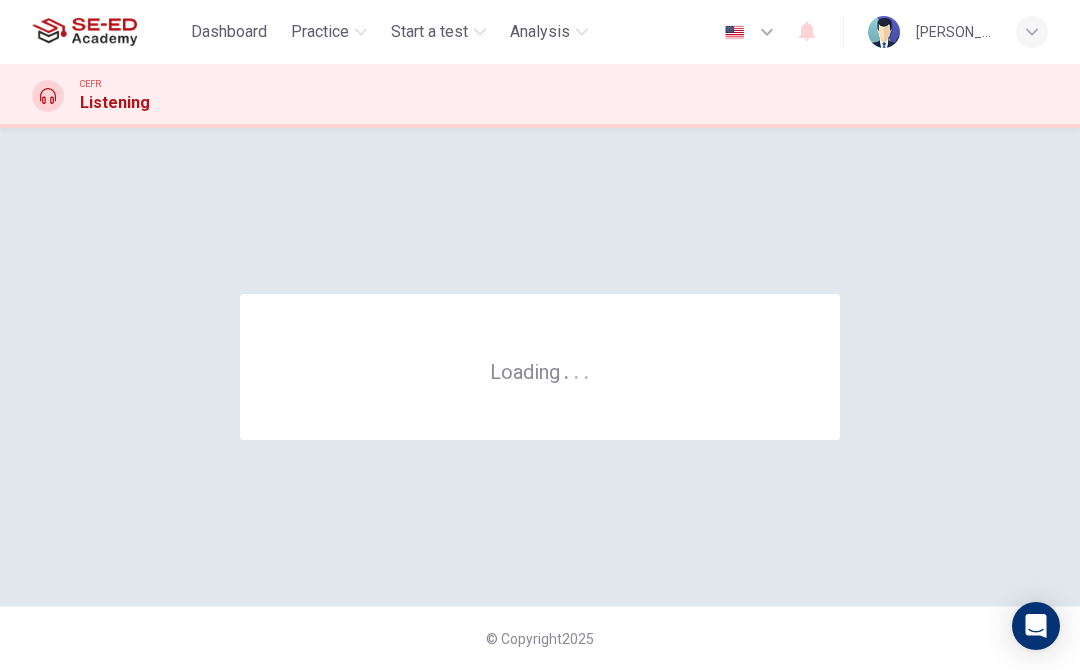 scroll, scrollTop: 0, scrollLeft: 0, axis: both 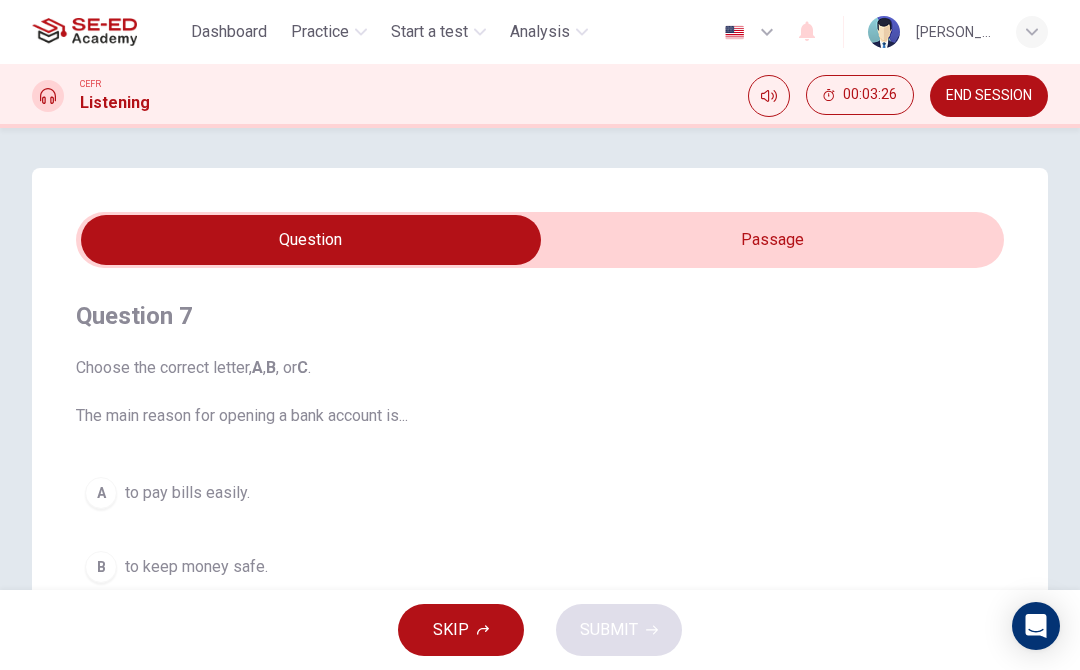 click at bounding box center (311, 240) 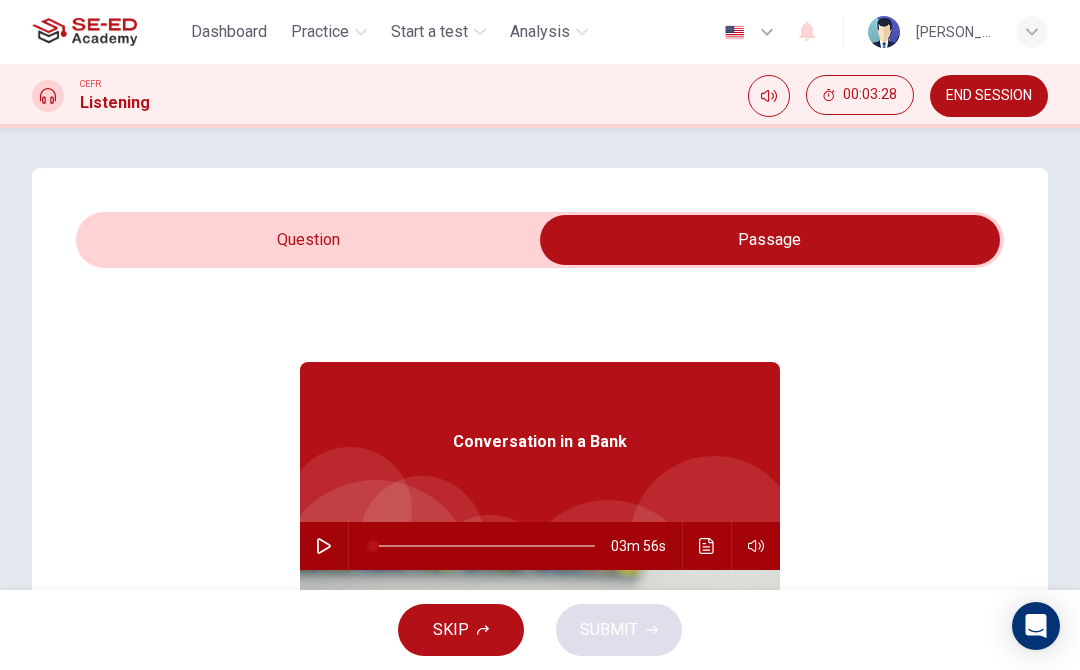 click 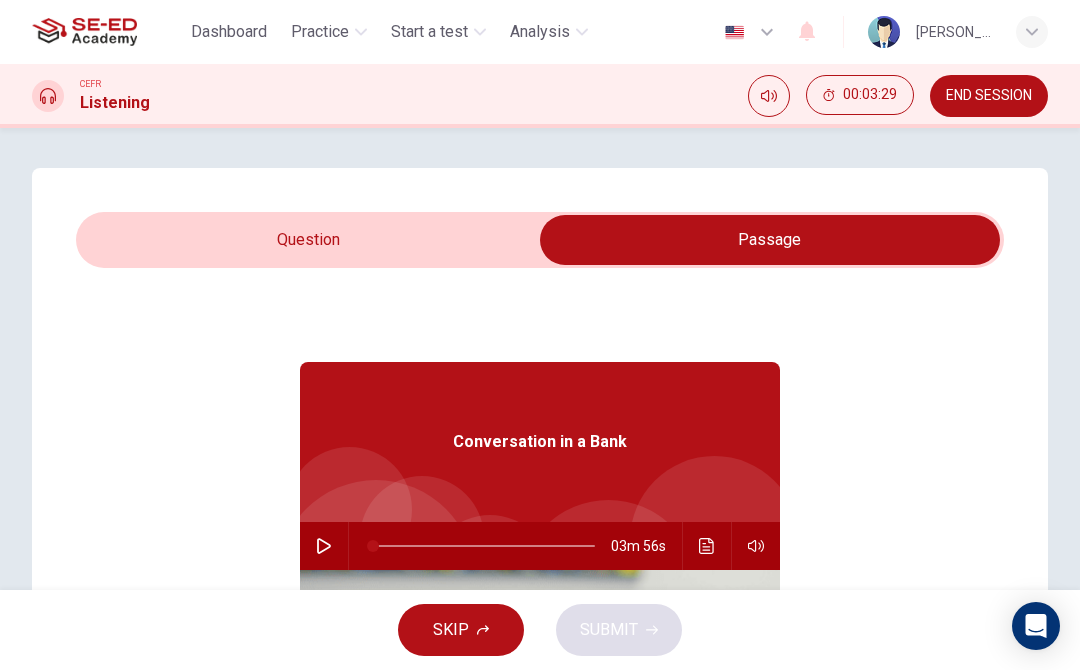 type on "0" 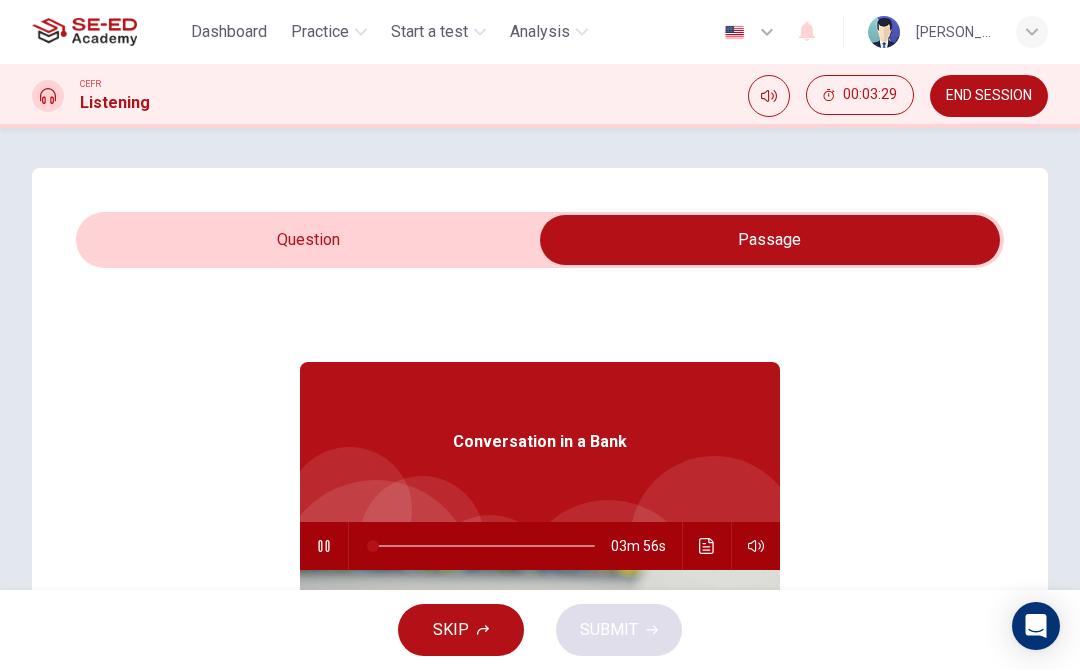 click at bounding box center [770, 240] 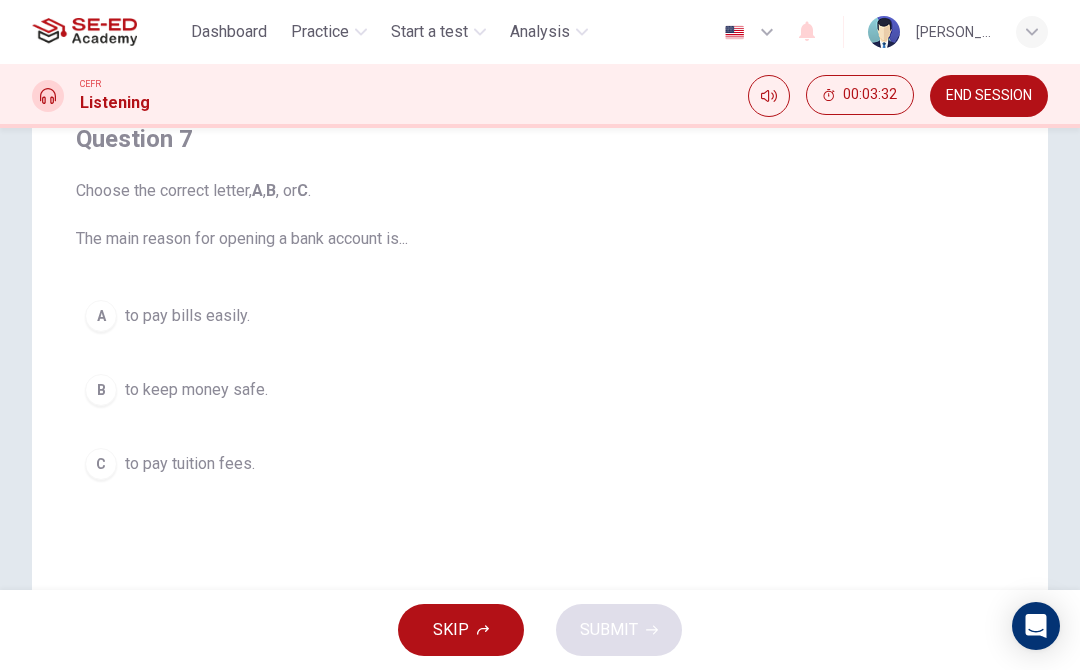 scroll, scrollTop: 180, scrollLeft: 0, axis: vertical 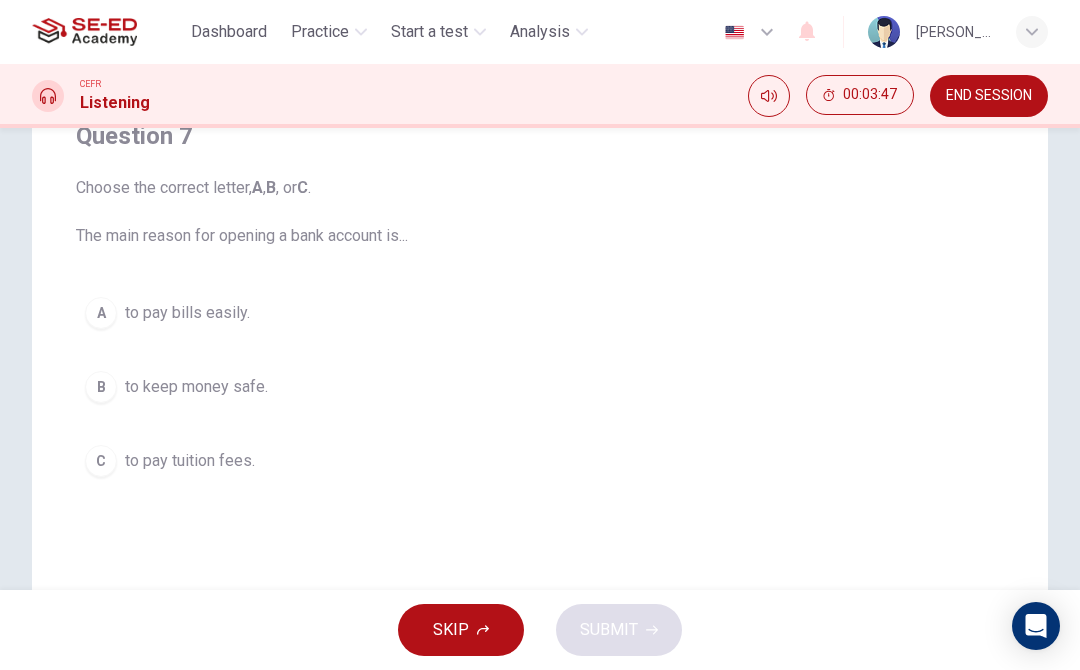 click on "to keep money safe." at bounding box center (196, 387) 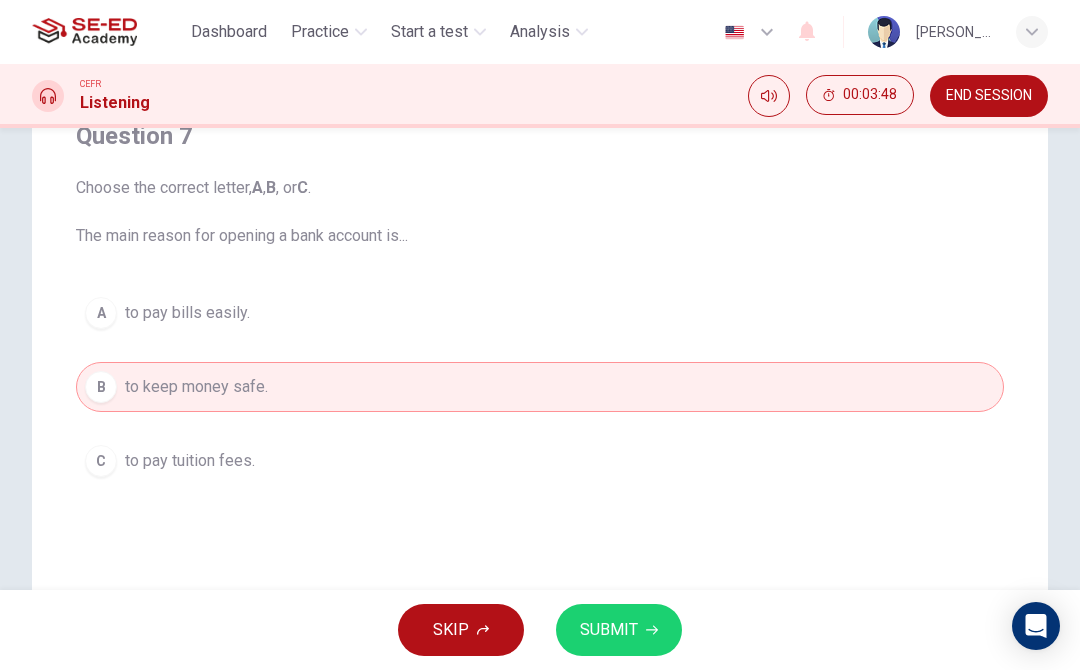 click on "SUBMIT" at bounding box center [609, 630] 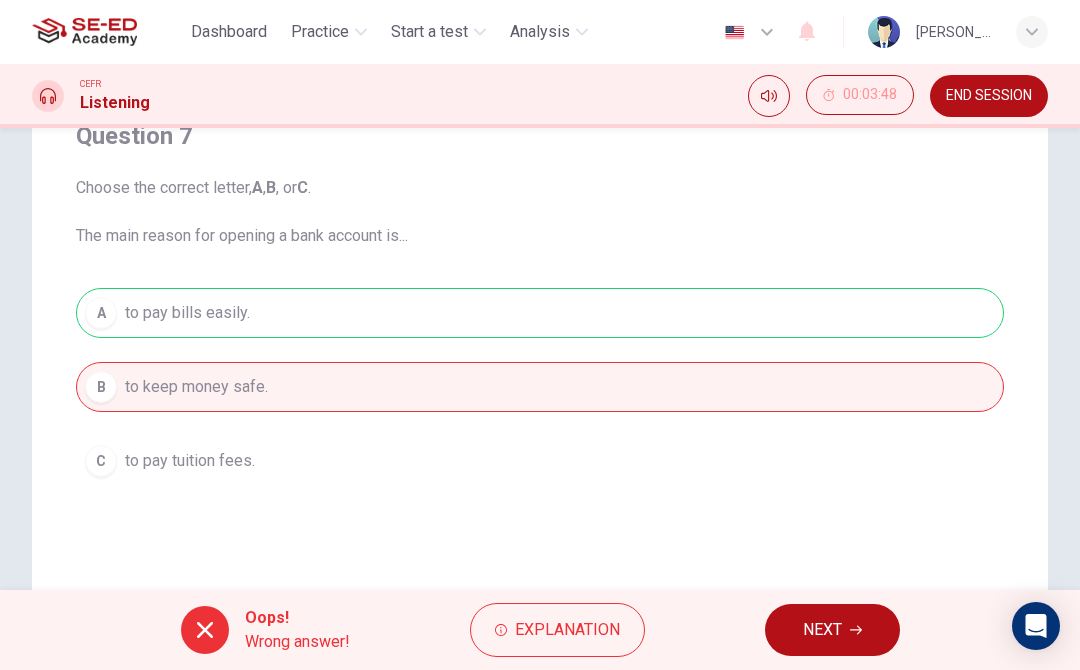 click on "A to pay bills easily. B to keep money safe. C to pay tuition fees." at bounding box center (540, 387) 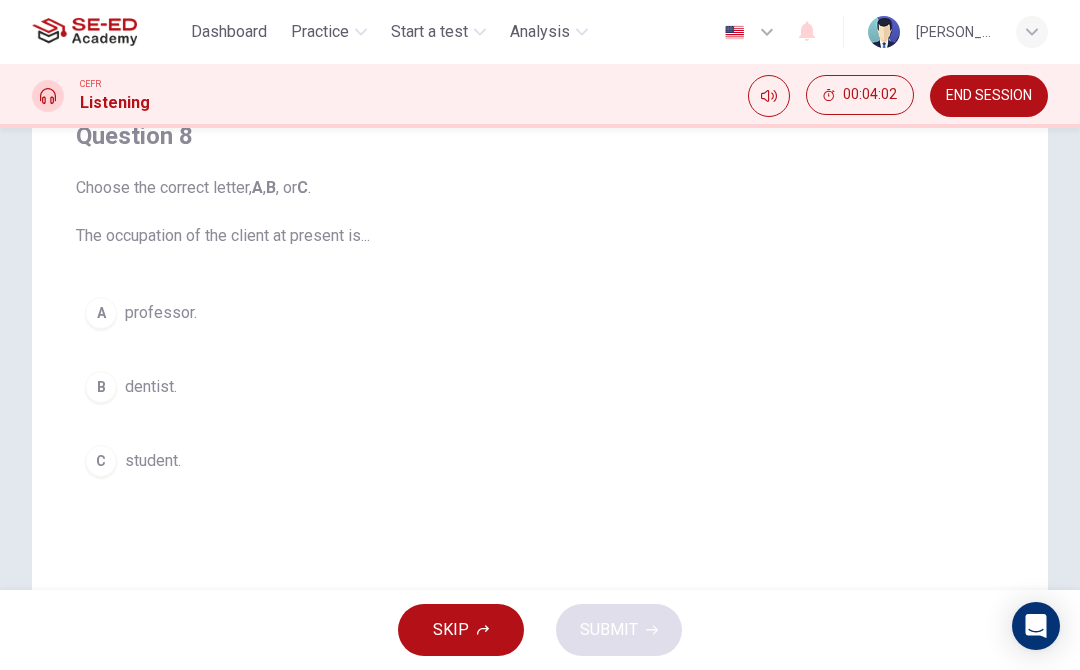 click on "B" at bounding box center (101, 387) 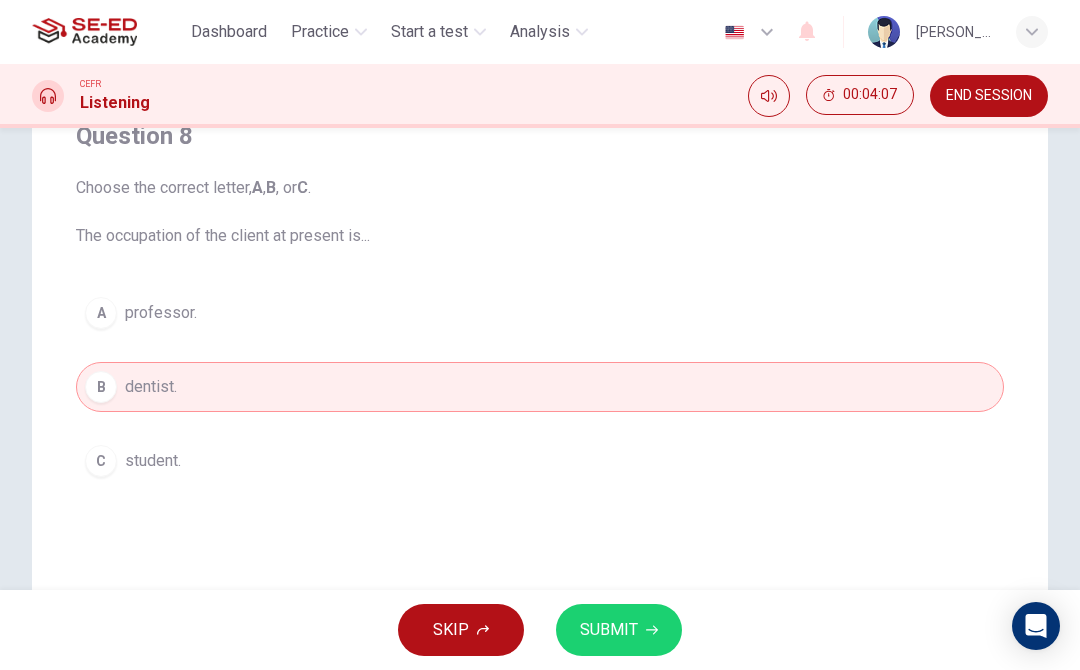 click on "student." at bounding box center [153, 461] 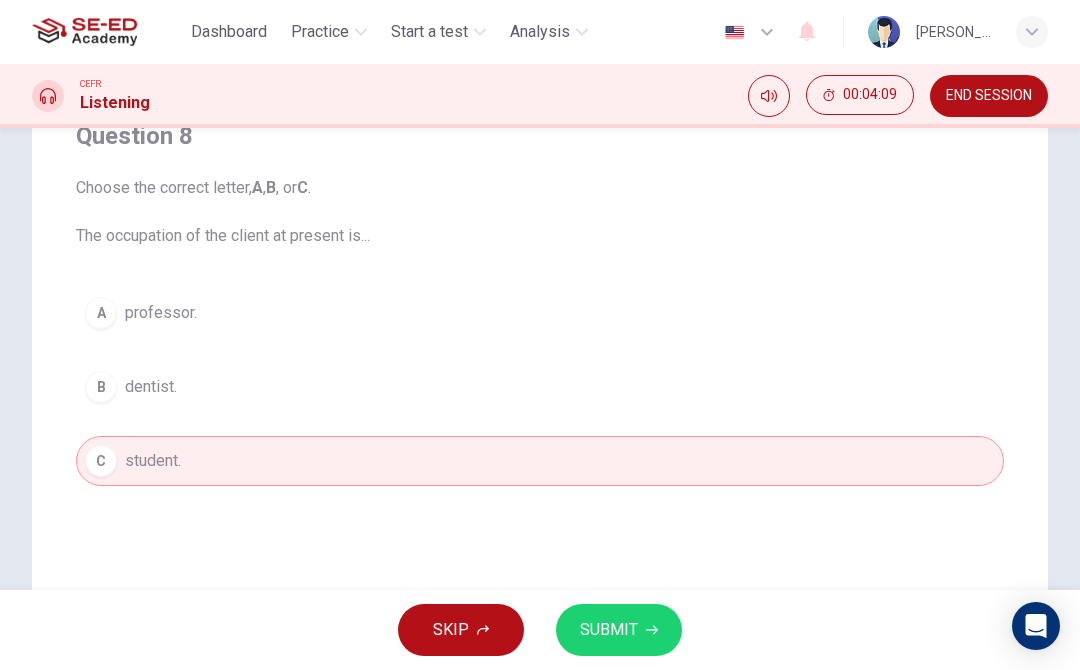click on "SUBMIT" at bounding box center [609, 630] 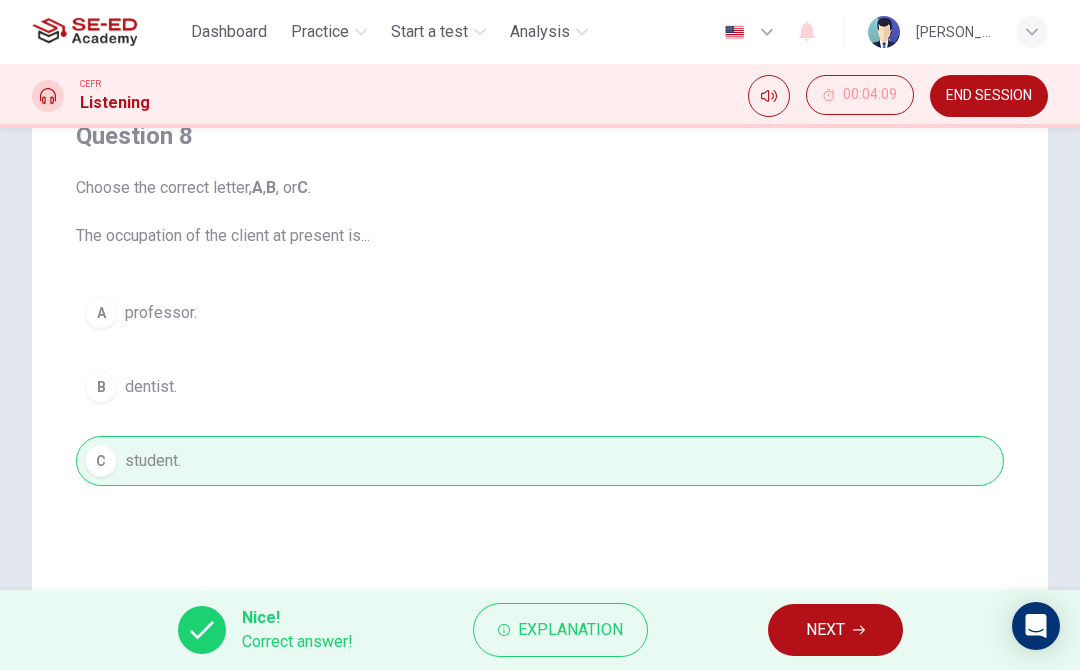 click on "NEXT" at bounding box center (825, 630) 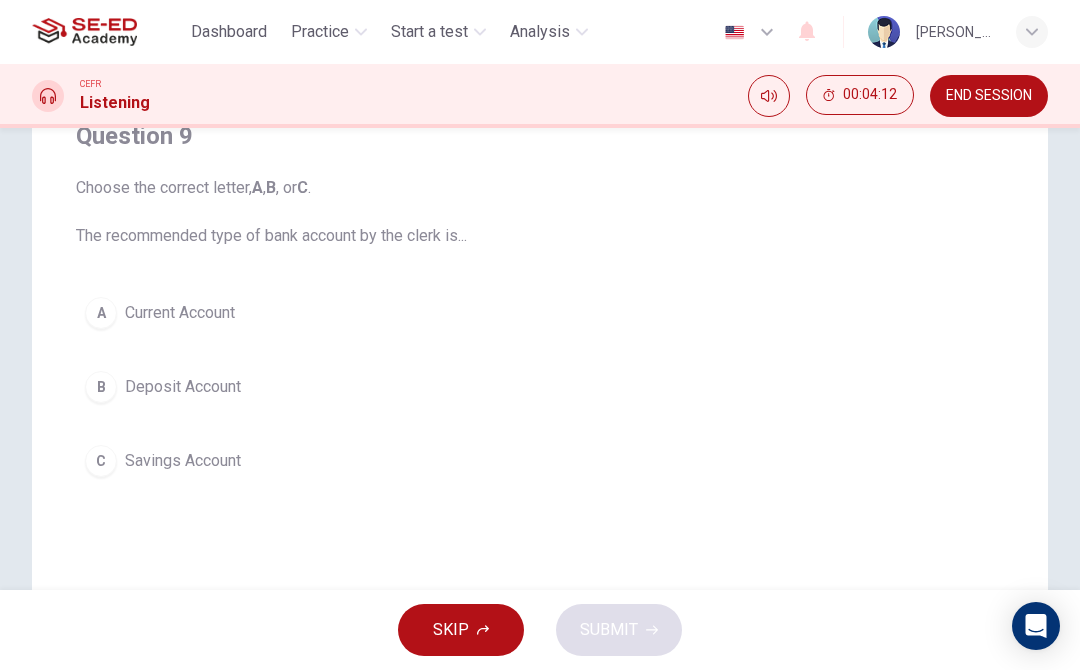 click on "B" at bounding box center (101, 387) 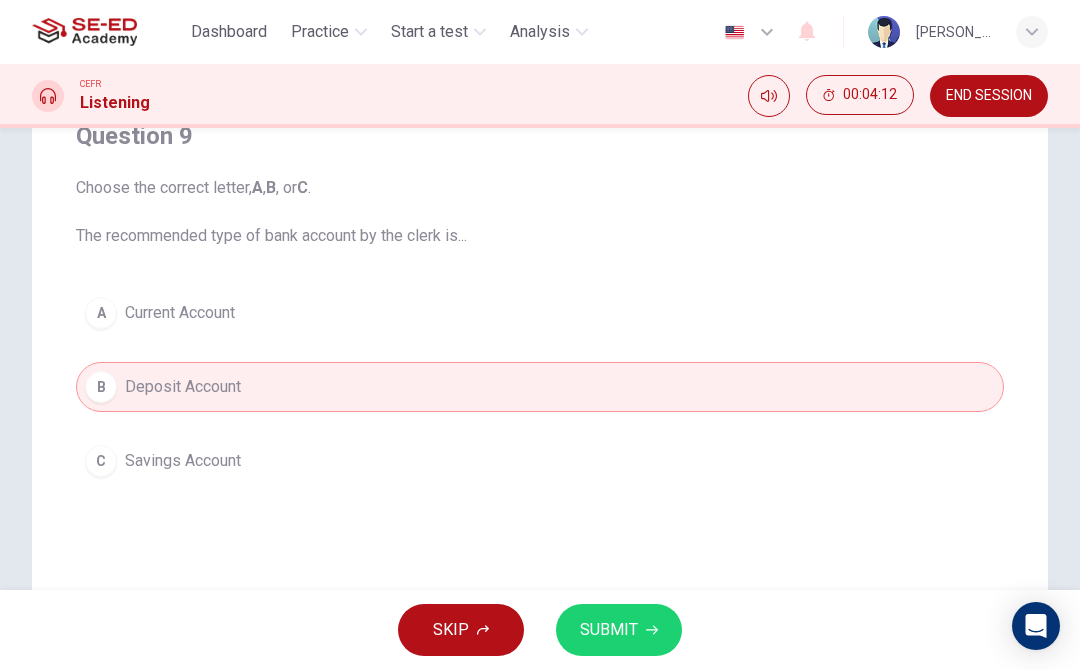 click on "SUBMIT" at bounding box center [619, 630] 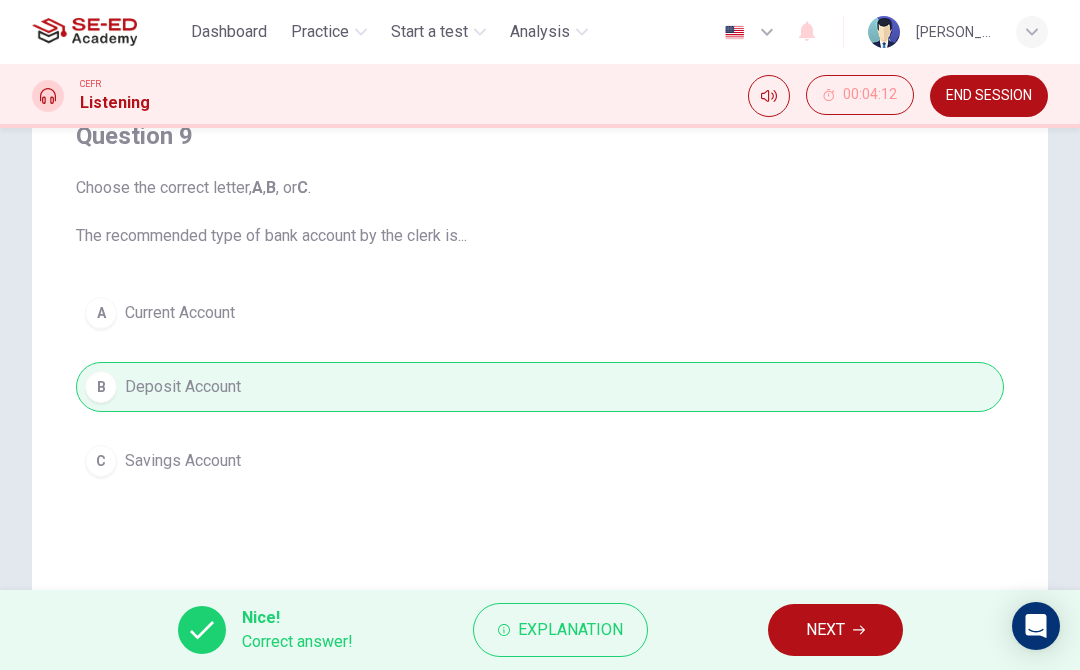 click on "NEXT" at bounding box center (825, 630) 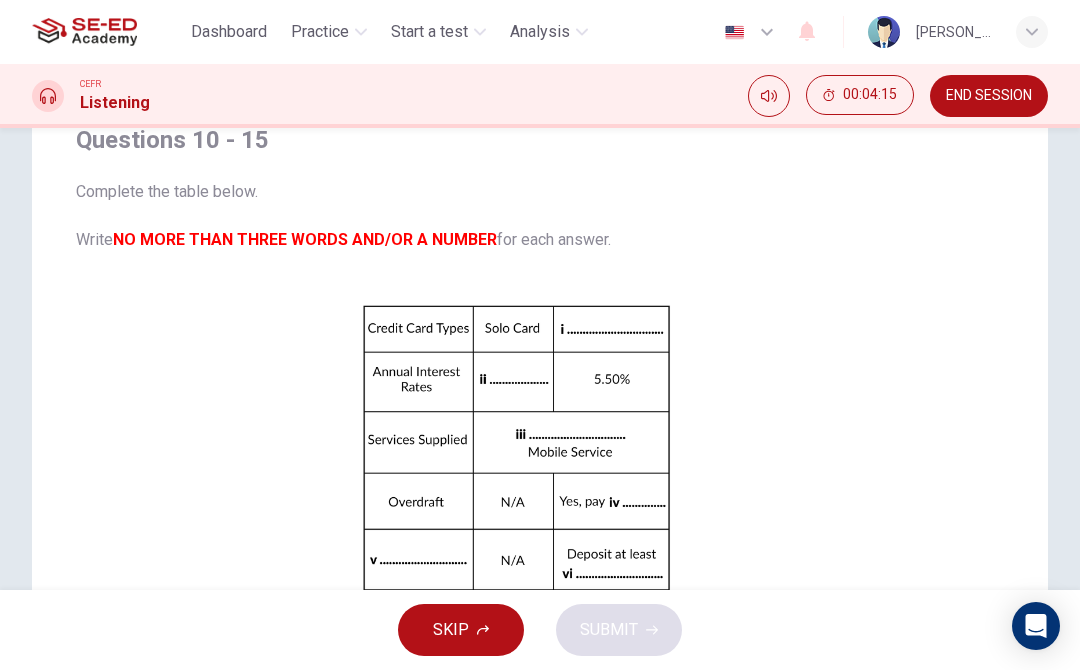 scroll, scrollTop: 177, scrollLeft: 0, axis: vertical 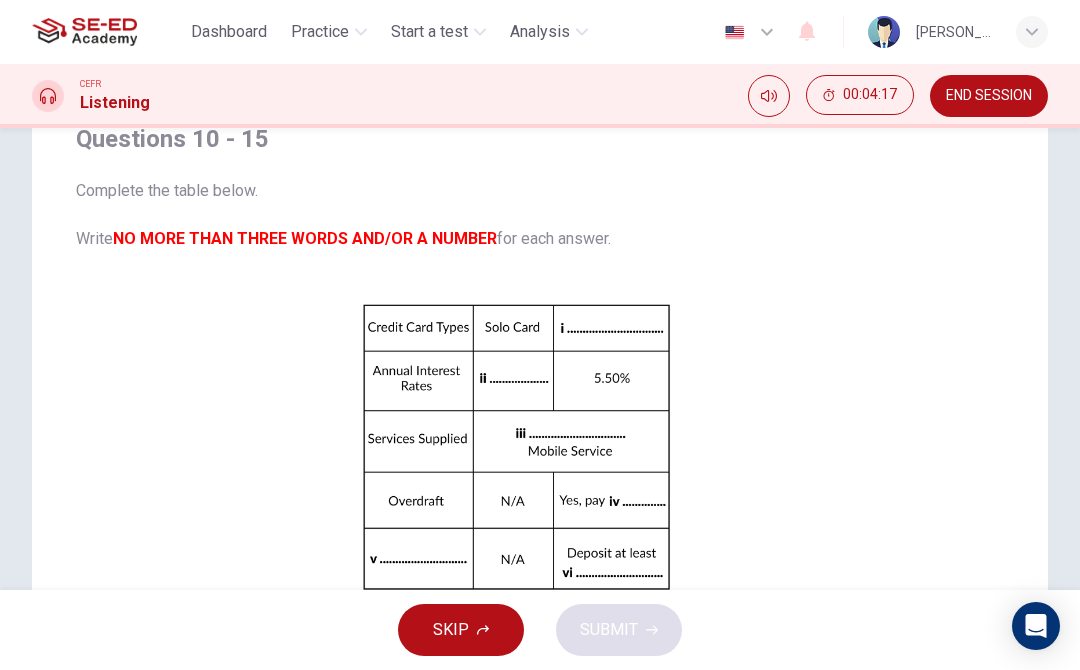 click on "Click to Zoom" at bounding box center [516, 464] 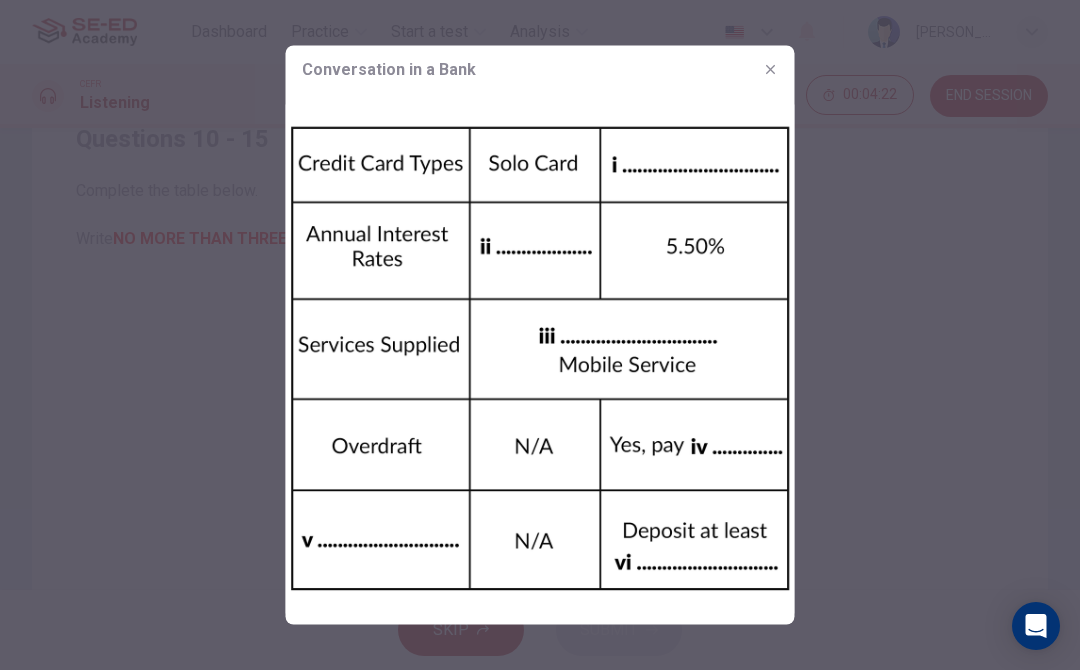 click at bounding box center (771, 70) 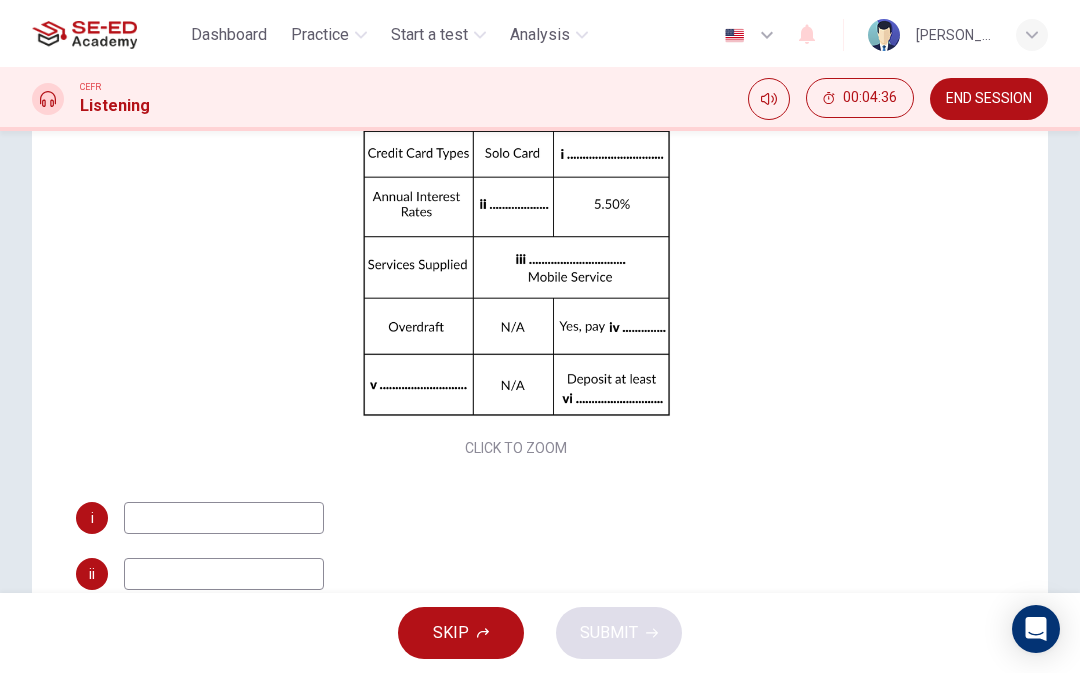 scroll, scrollTop: 178, scrollLeft: 0, axis: vertical 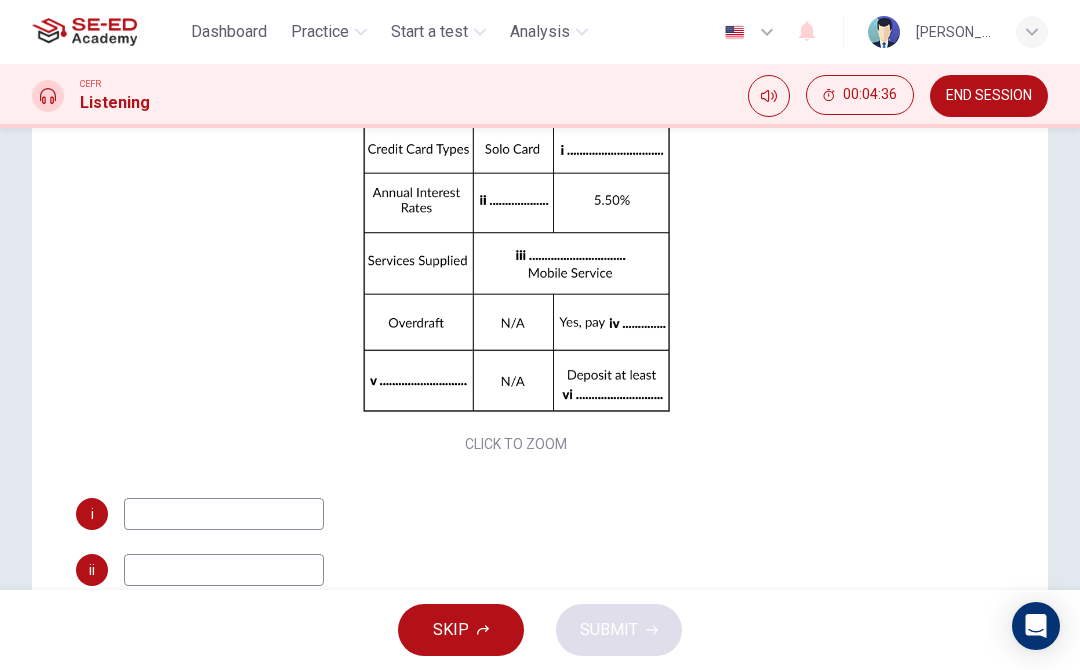 click at bounding box center (224, 514) 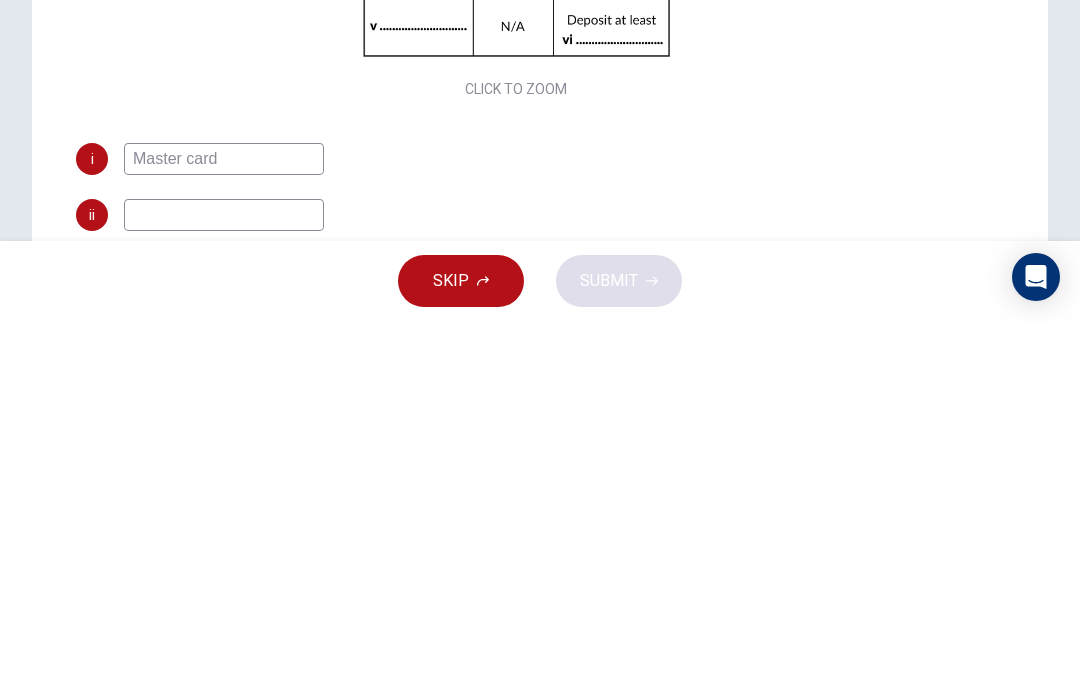 type on "Master card" 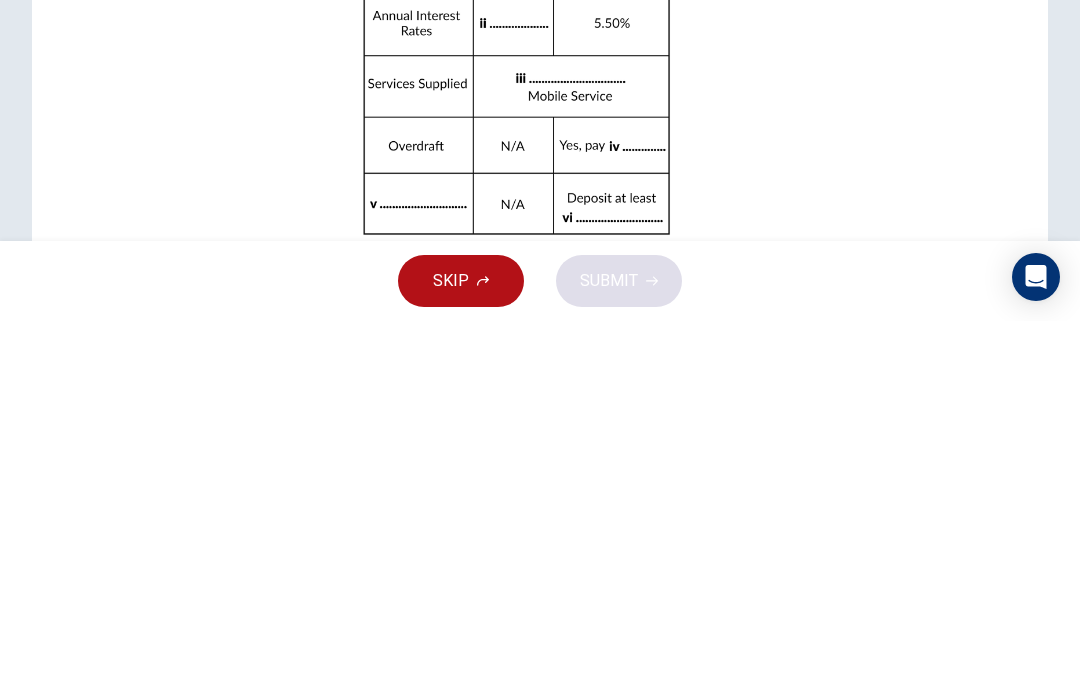 scroll, scrollTop: 0, scrollLeft: 0, axis: both 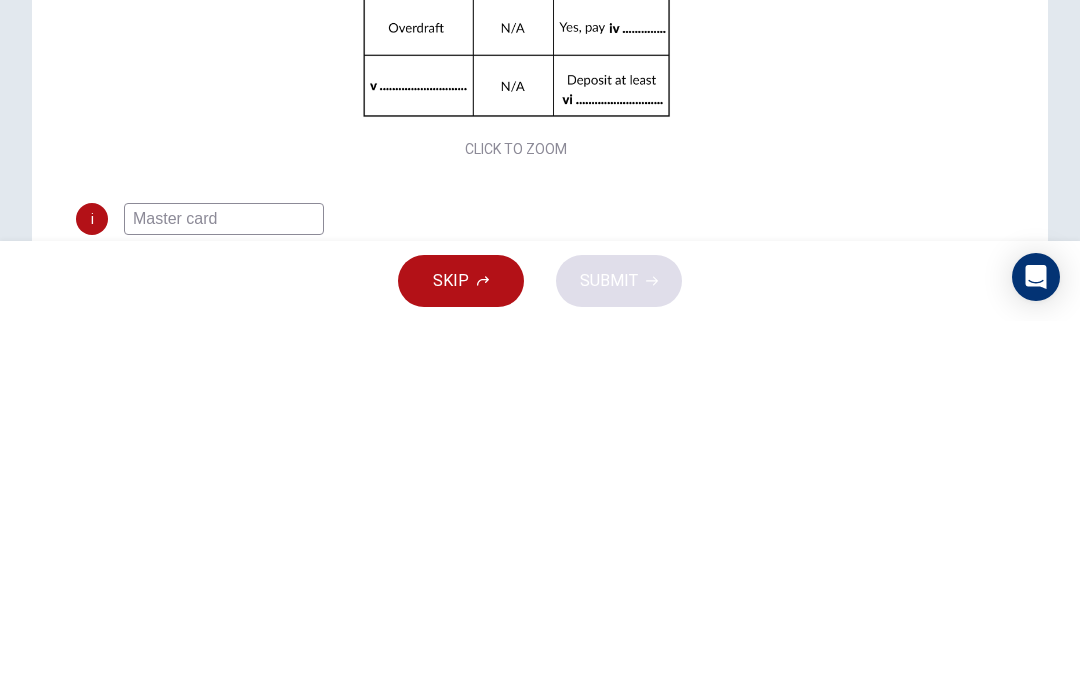 click on "Click to Zoom" at bounding box center (516, 345) 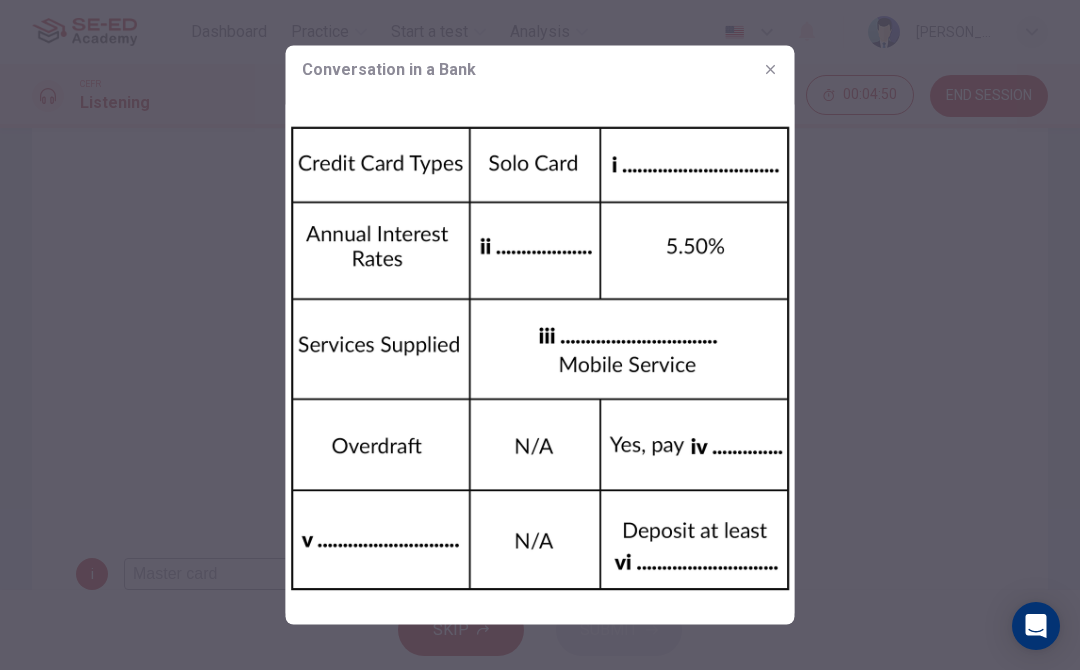 click at bounding box center (771, 70) 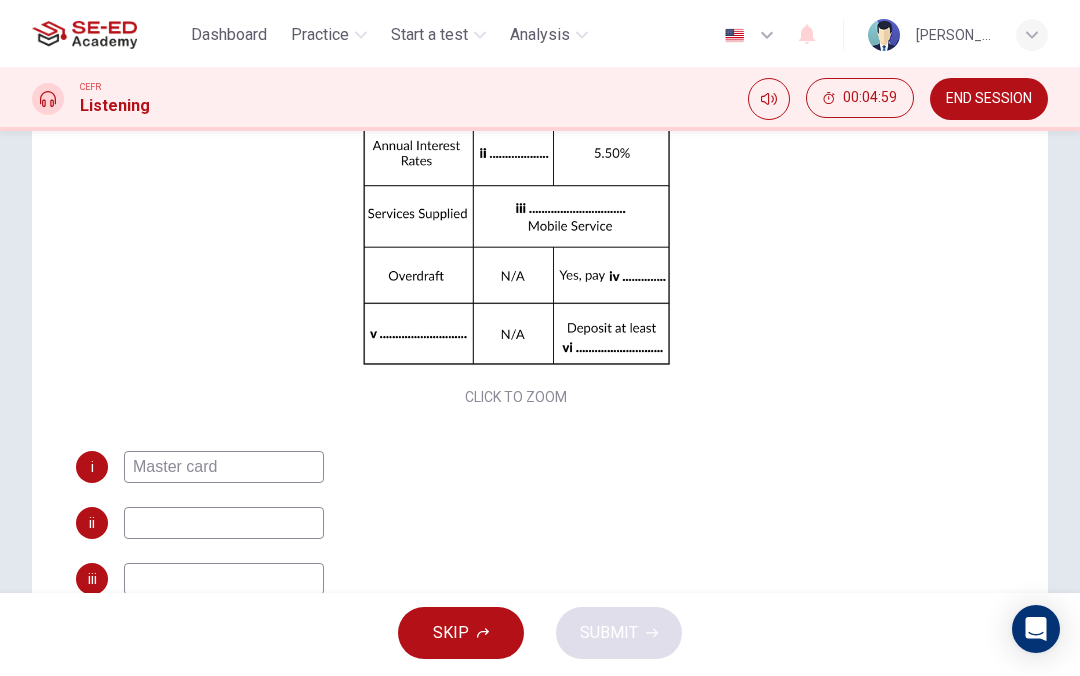 scroll, scrollTop: 133, scrollLeft: 0, axis: vertical 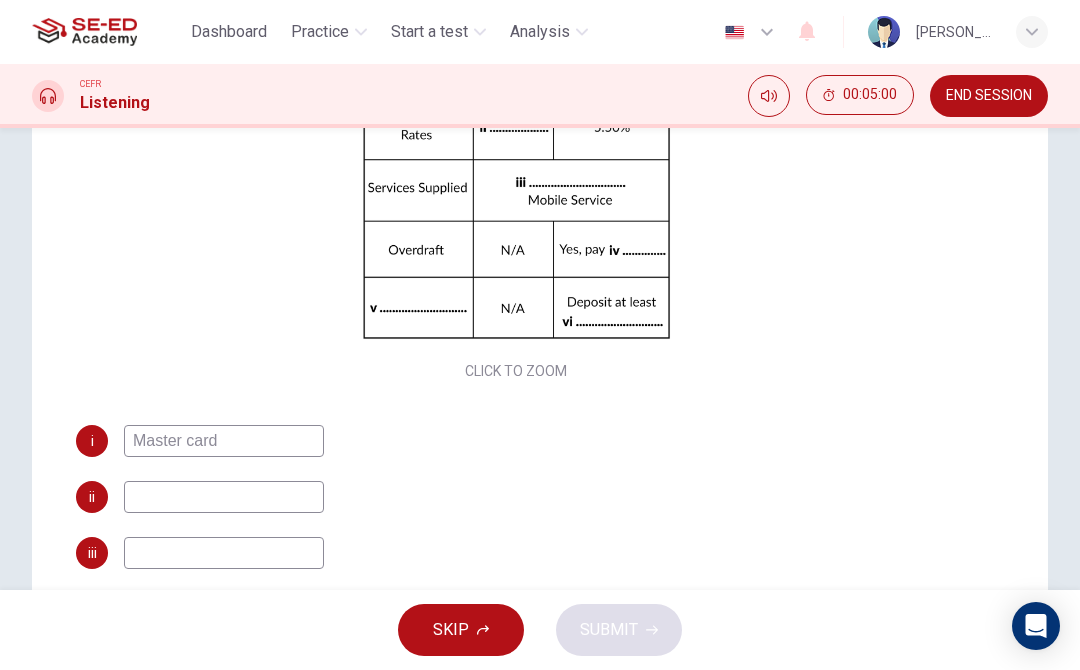 click at bounding box center (224, 497) 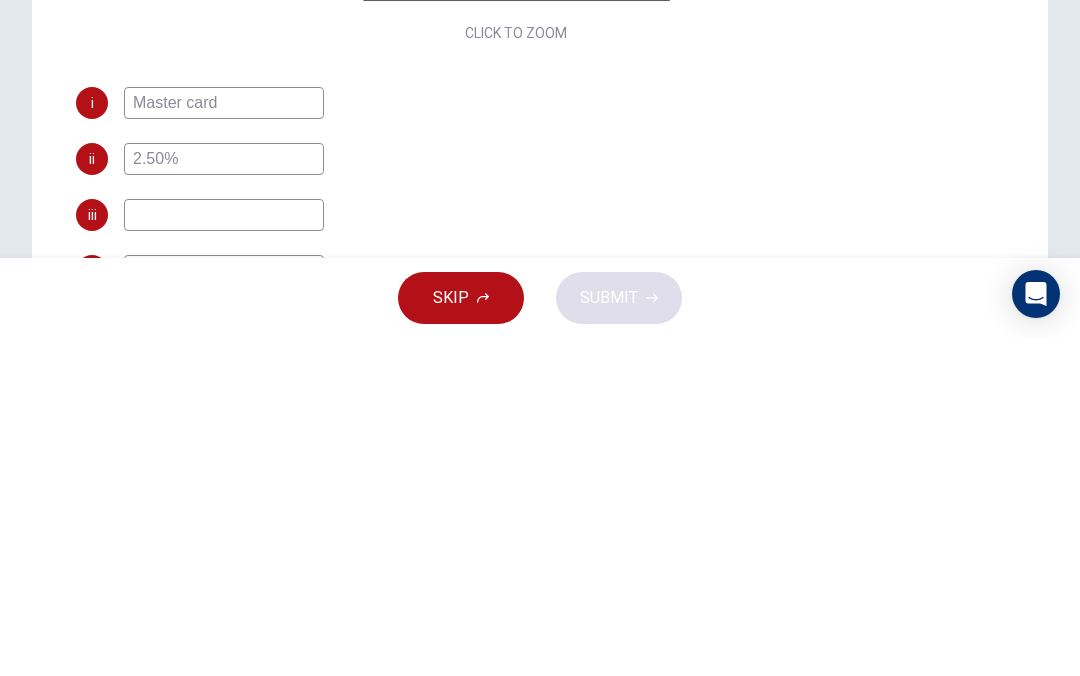 type on "2.50%" 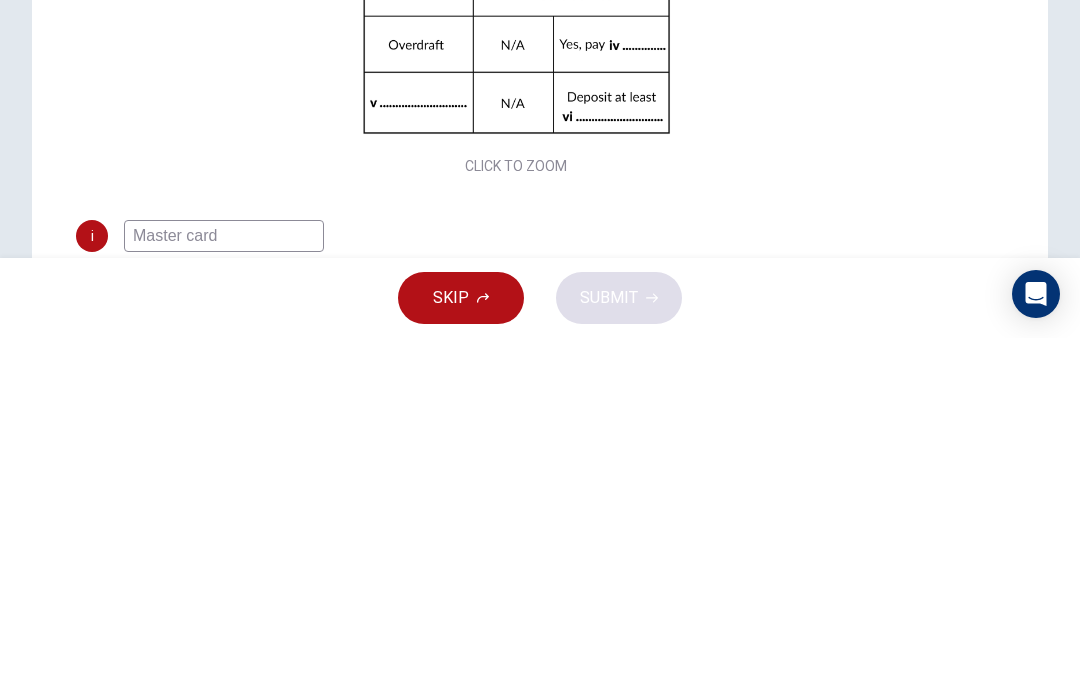 scroll, scrollTop: 269, scrollLeft: 0, axis: vertical 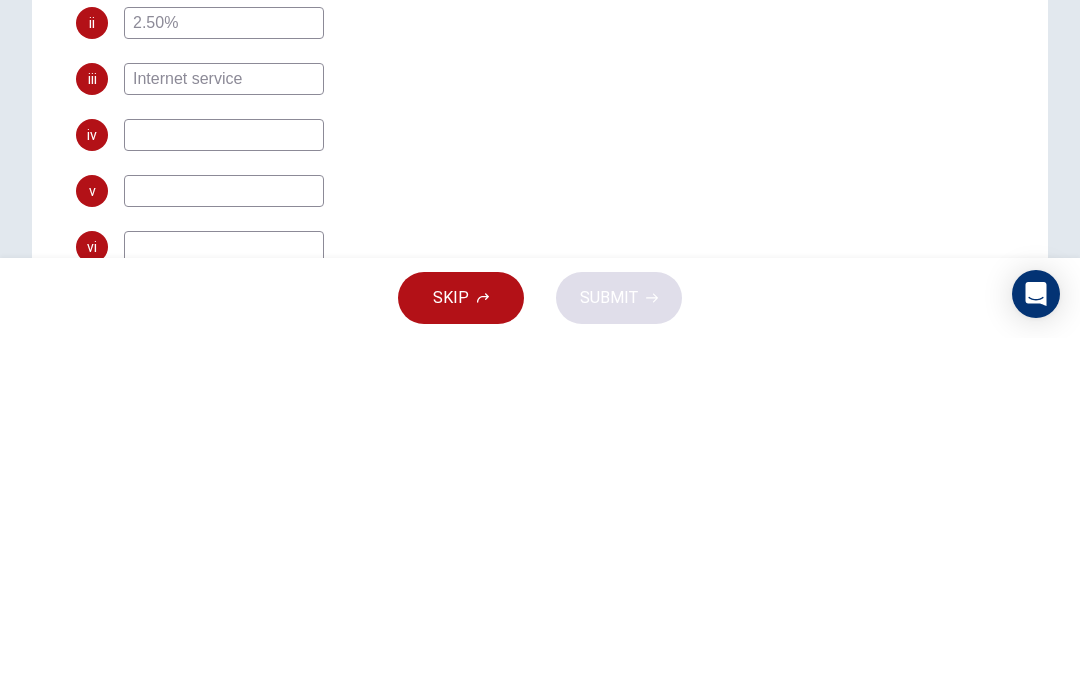 type on "Internet service" 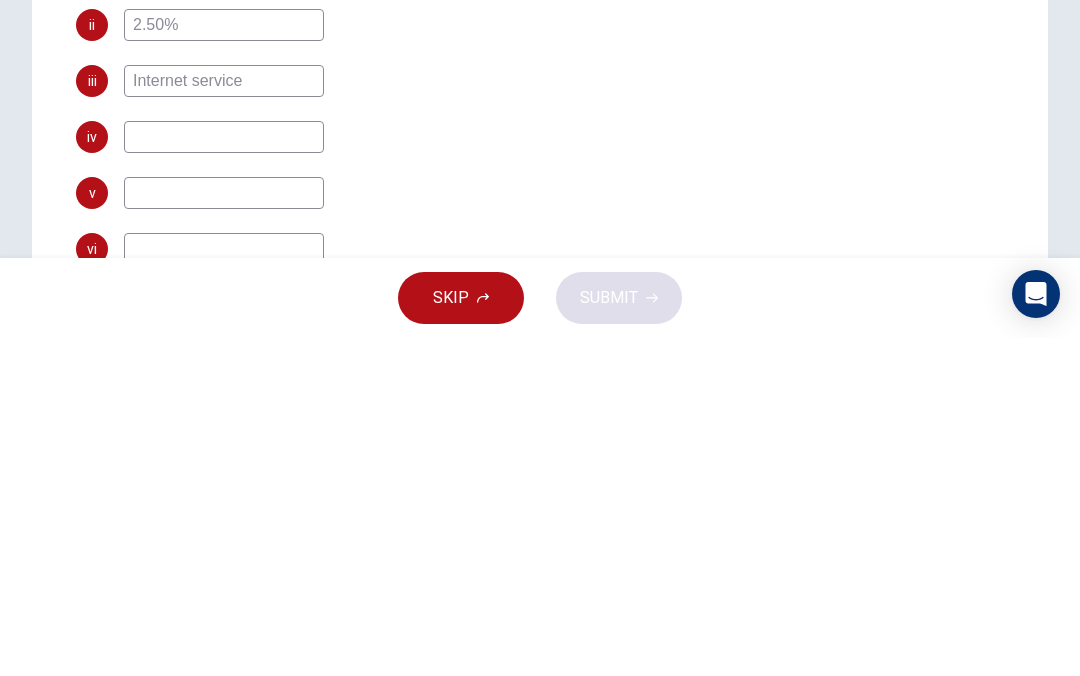 scroll, scrollTop: 268, scrollLeft: 0, axis: vertical 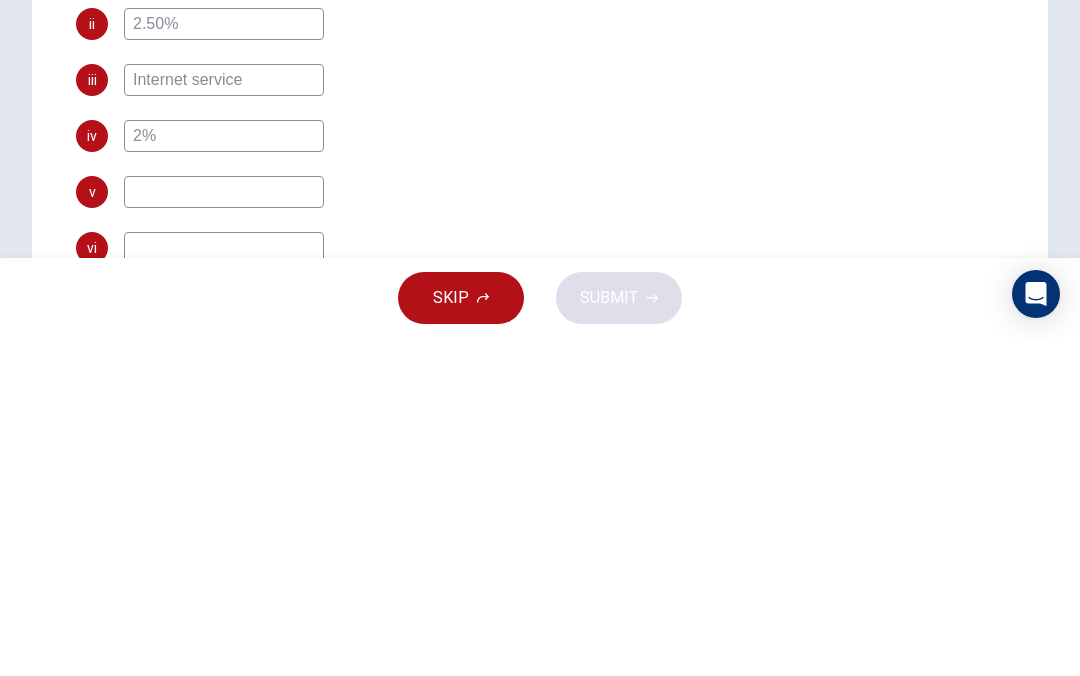 type on "2%" 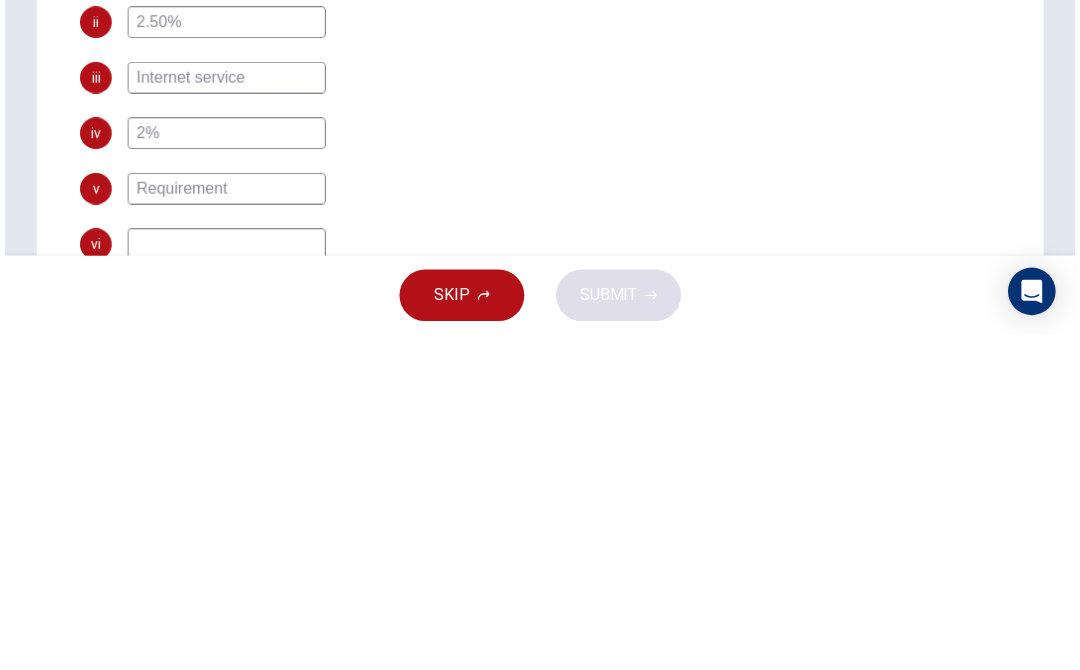 scroll, scrollTop: 269, scrollLeft: 0, axis: vertical 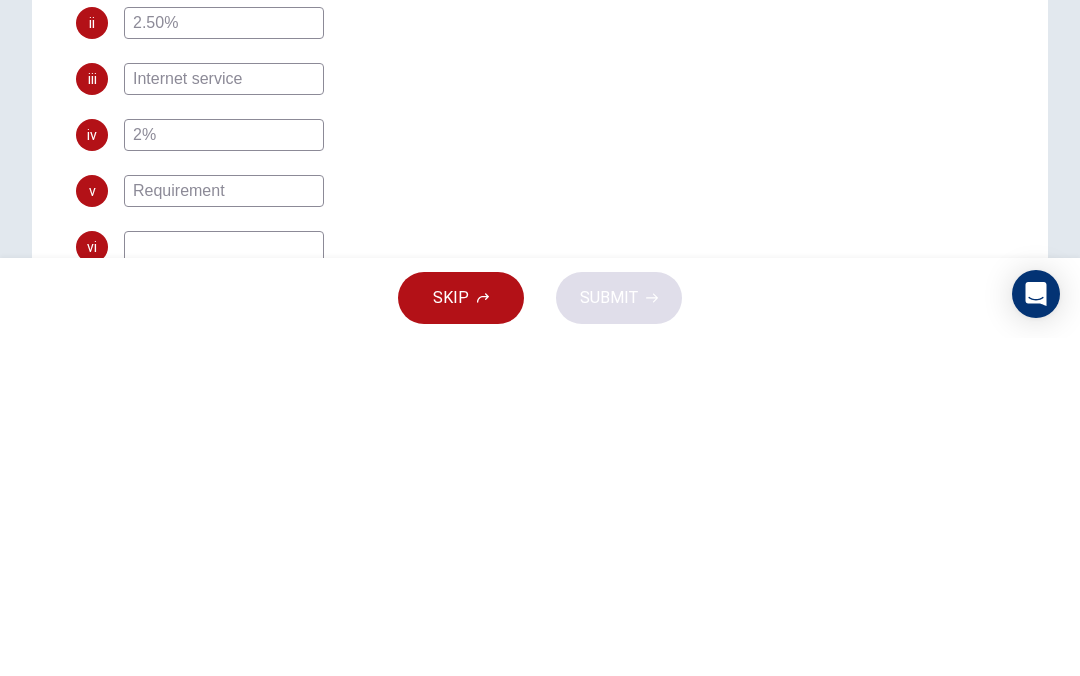 type on "Requirement" 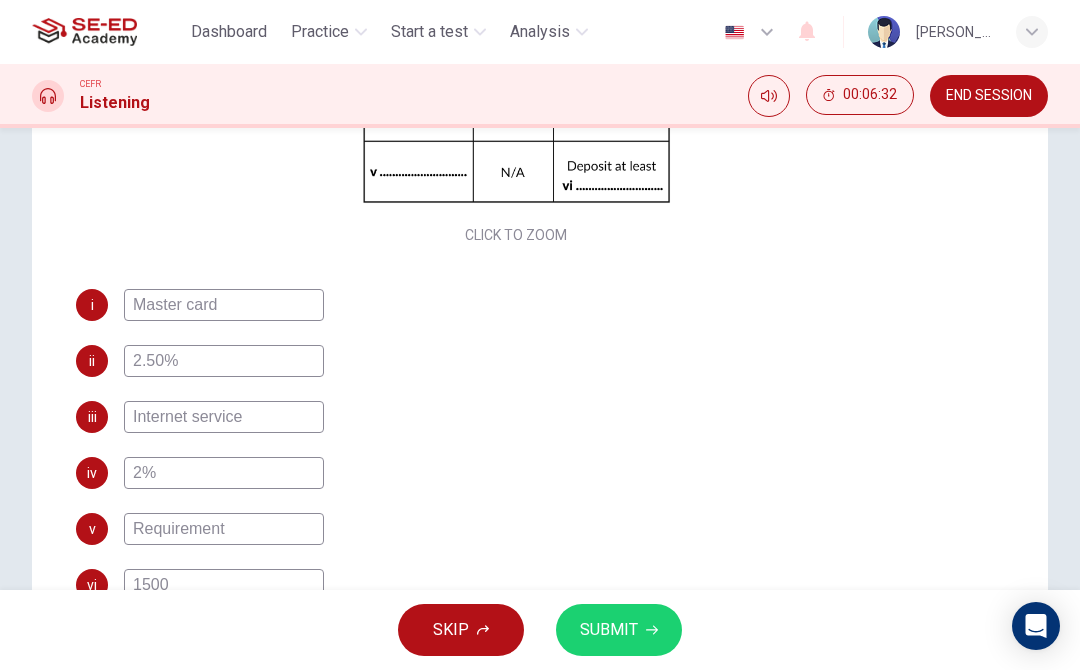 scroll, scrollTop: 269, scrollLeft: 0, axis: vertical 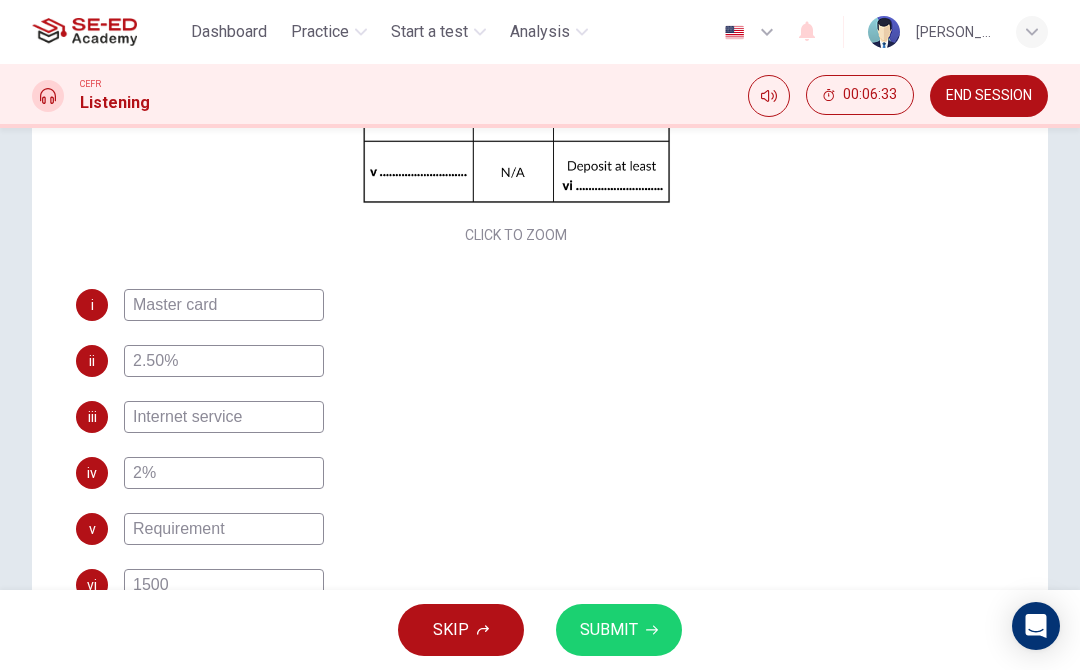 type on "1500" 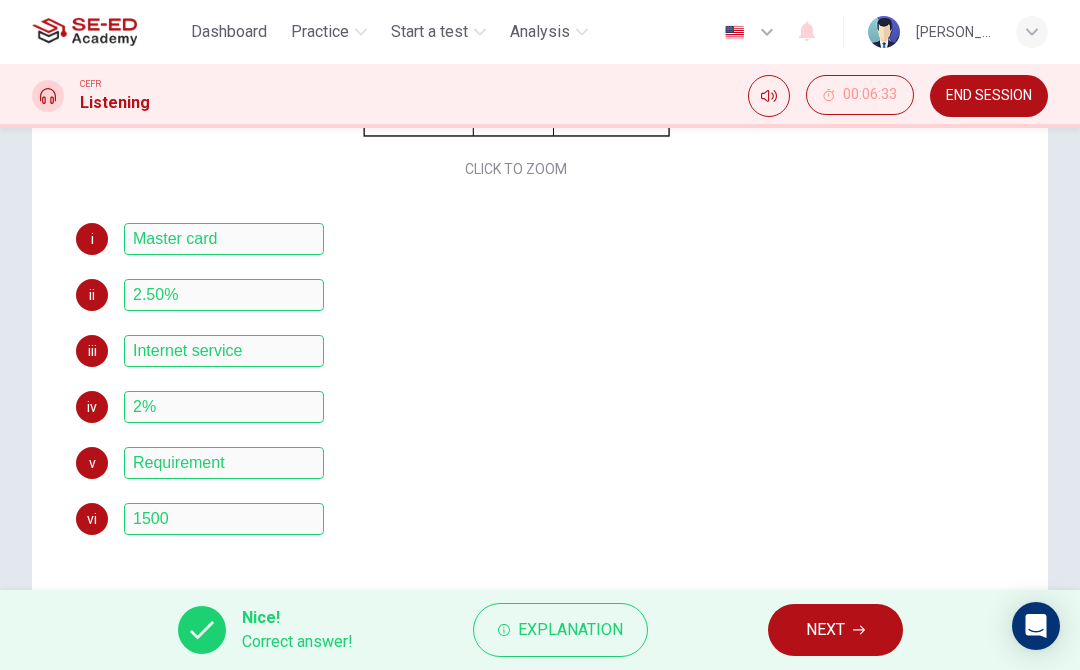 scroll, scrollTop: 364, scrollLeft: 0, axis: vertical 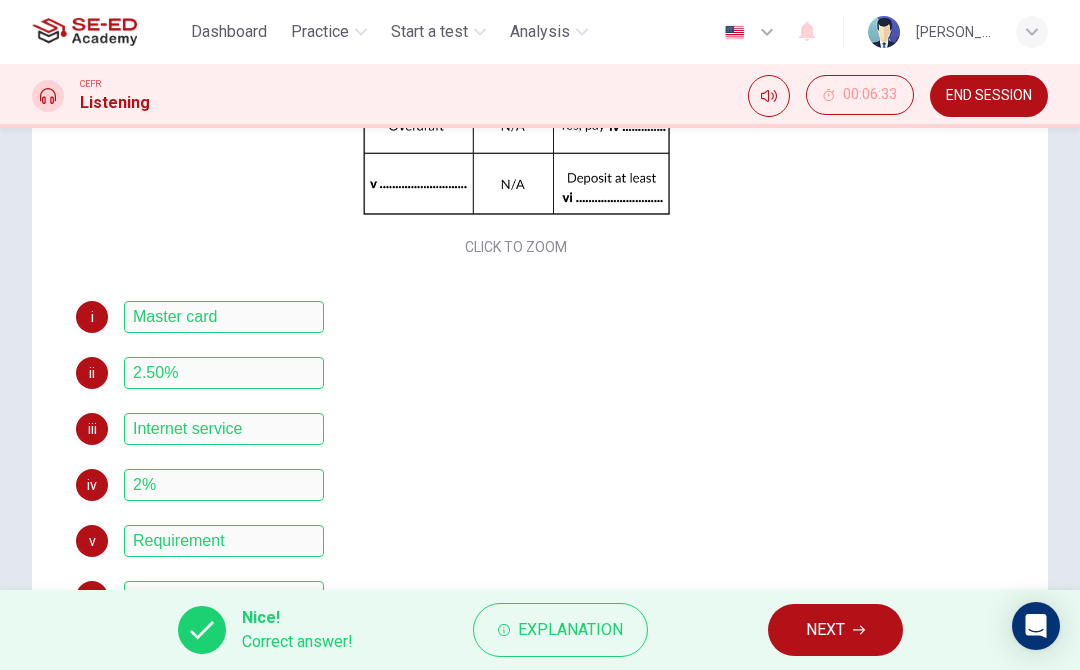 click on "NEXT" at bounding box center [825, 630] 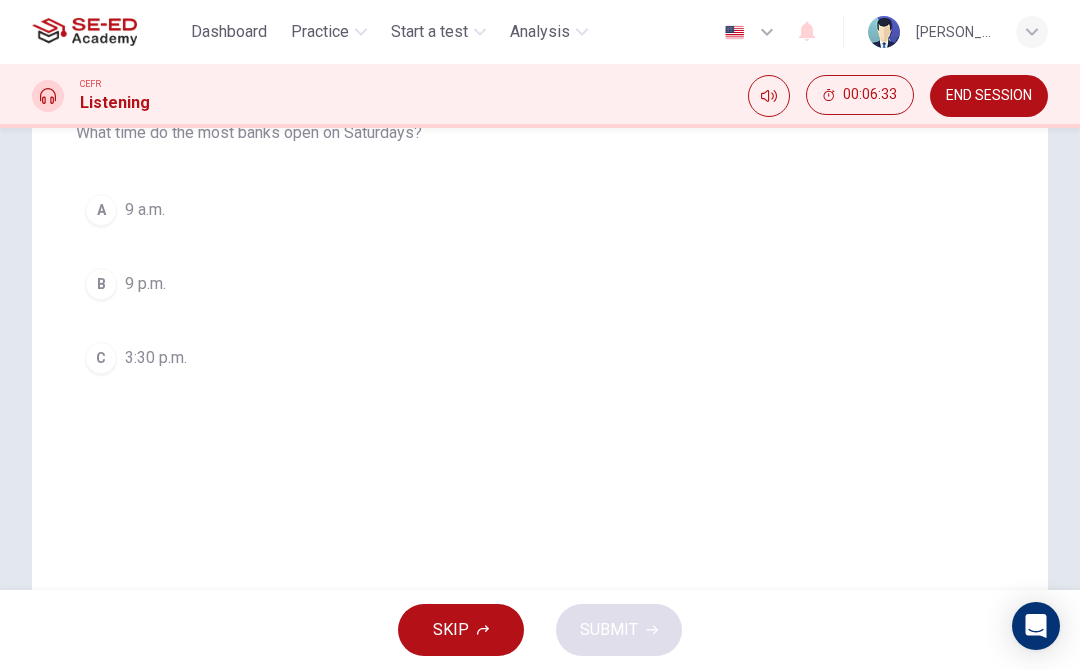 scroll, scrollTop: 0, scrollLeft: 0, axis: both 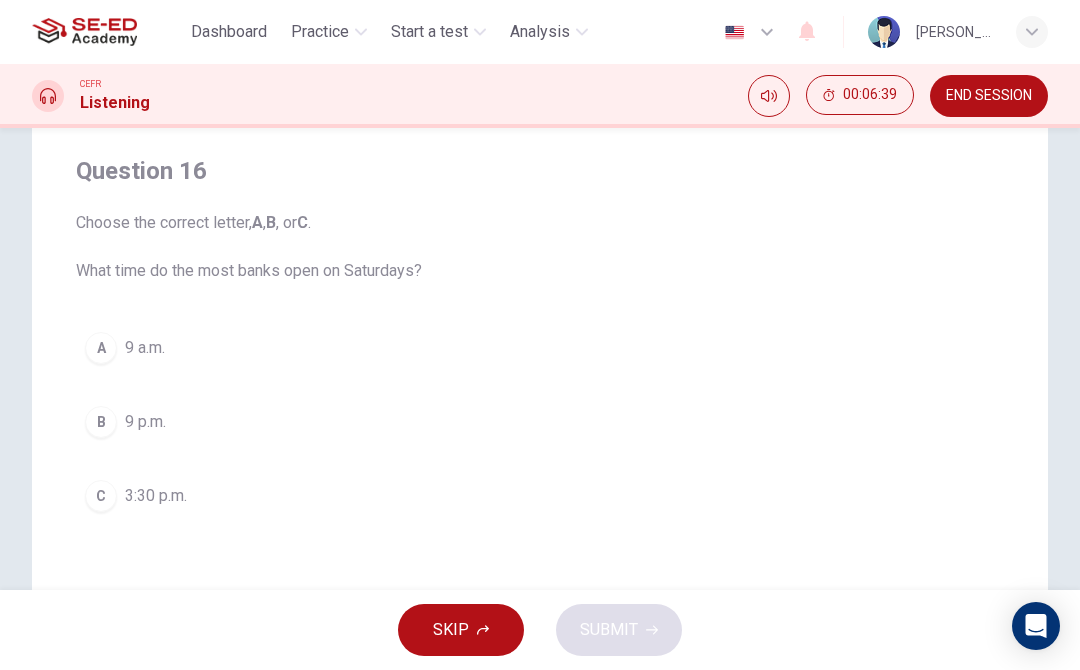 click on "A" at bounding box center (101, 348) 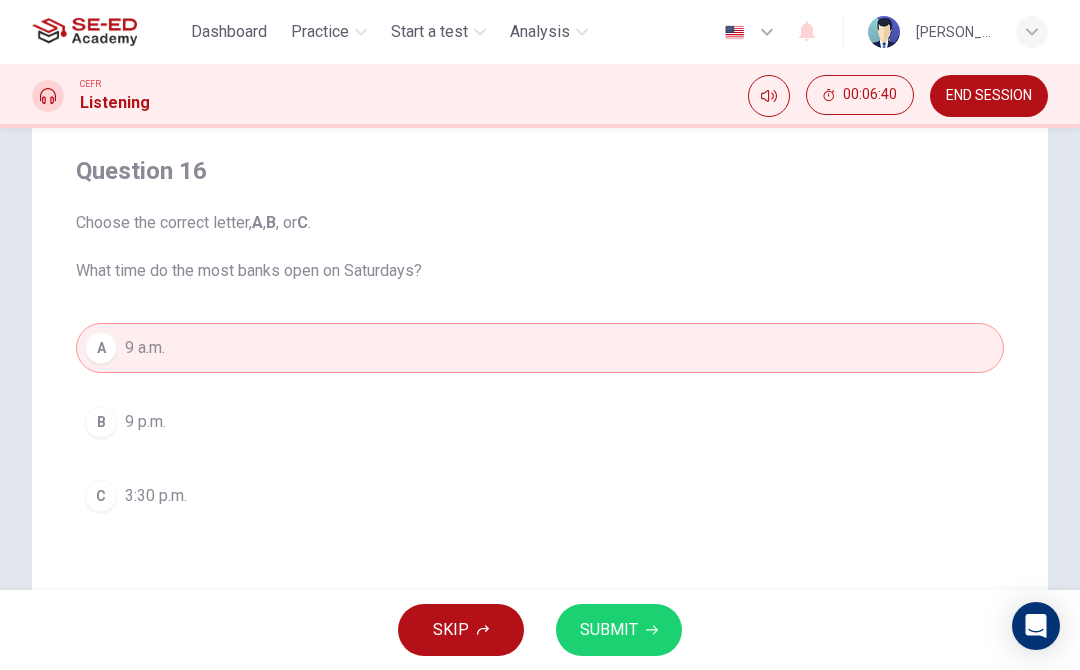 click on "SUBMIT" at bounding box center [619, 630] 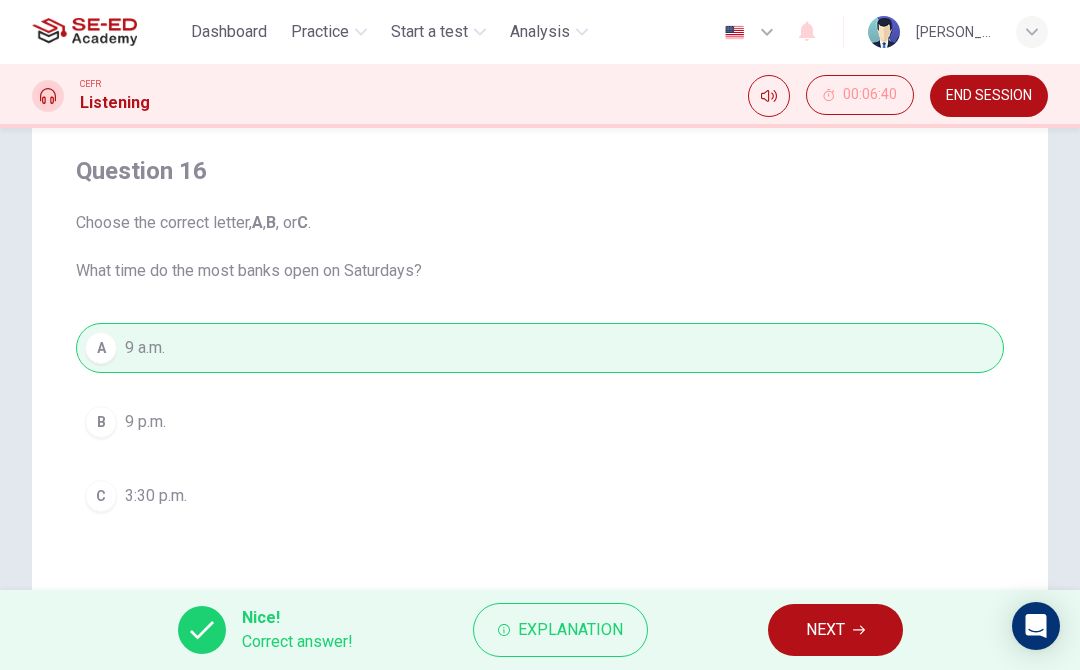click on "NEXT" at bounding box center (825, 630) 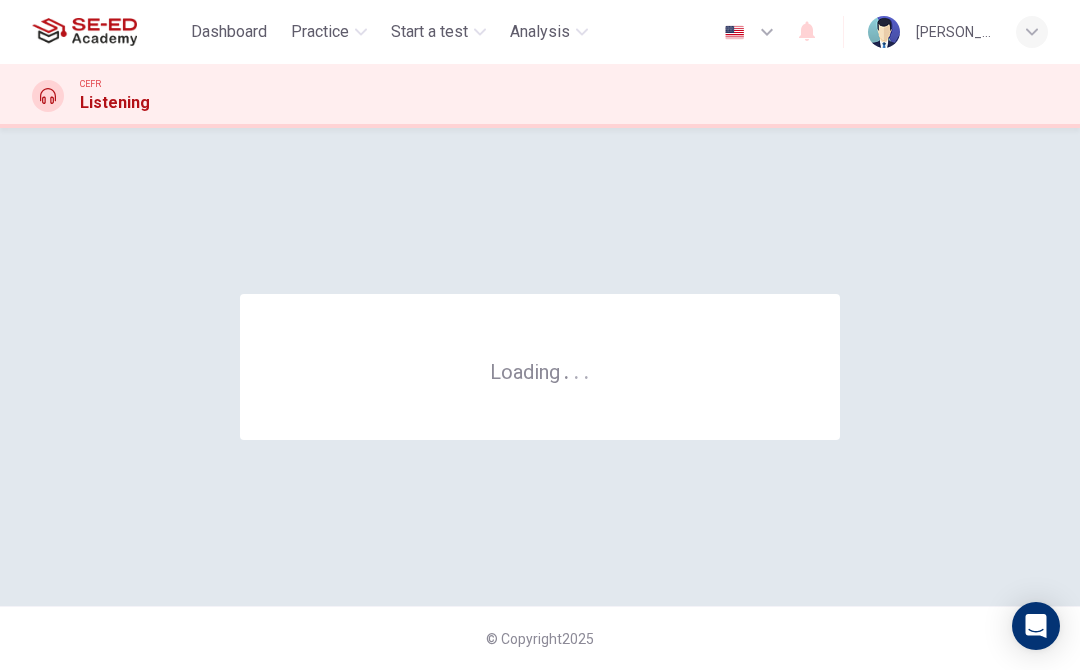 scroll, scrollTop: 0, scrollLeft: 0, axis: both 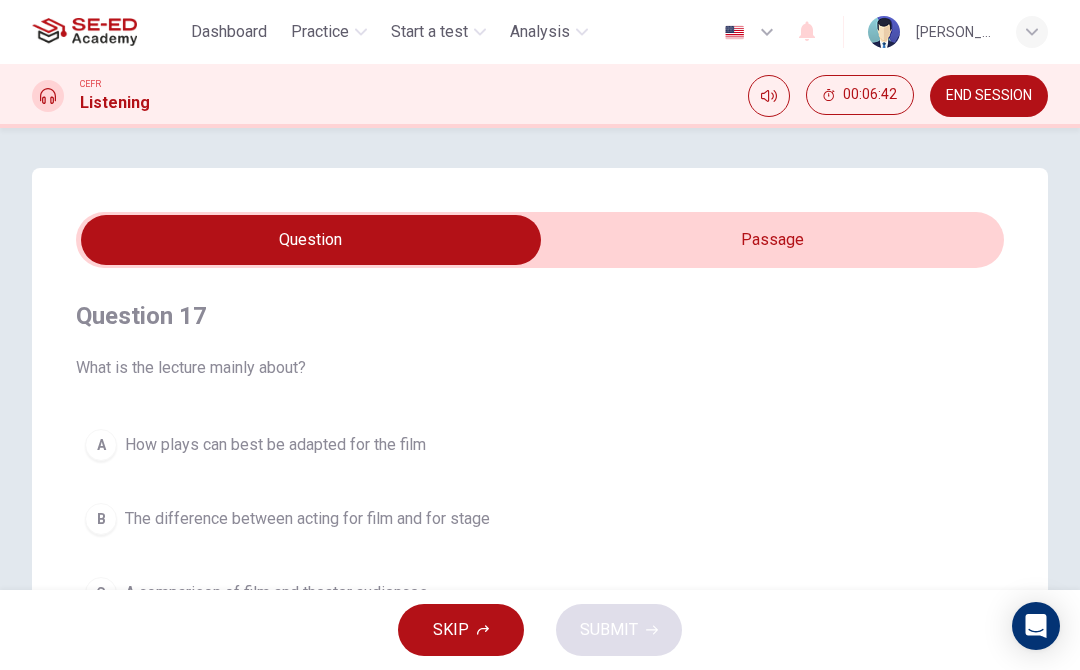 click at bounding box center [311, 240] 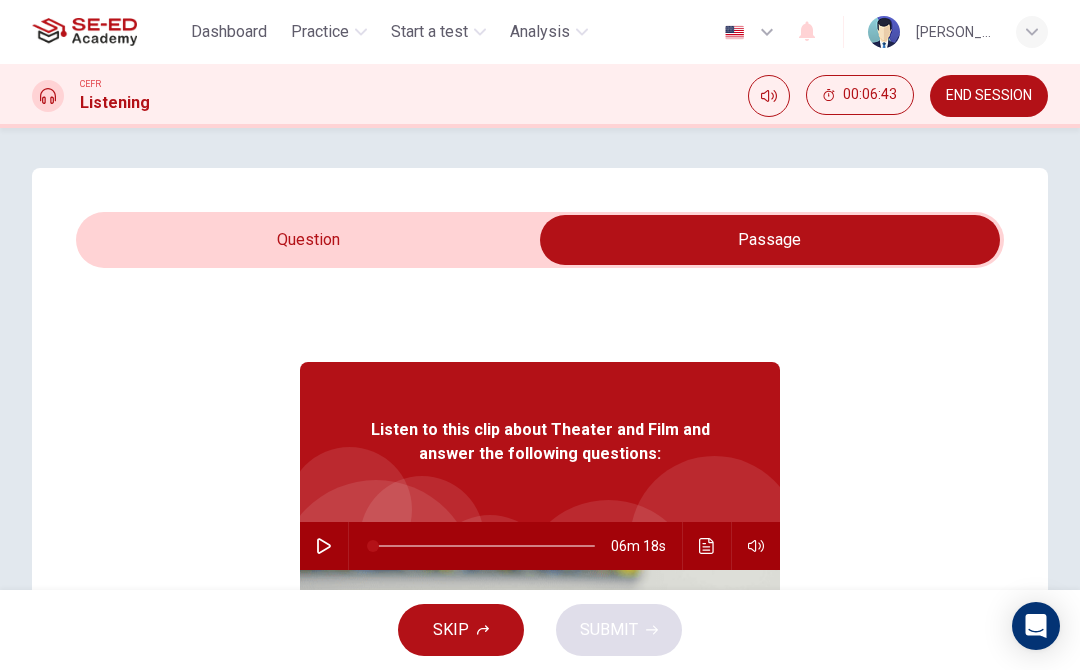 click at bounding box center (324, 546) 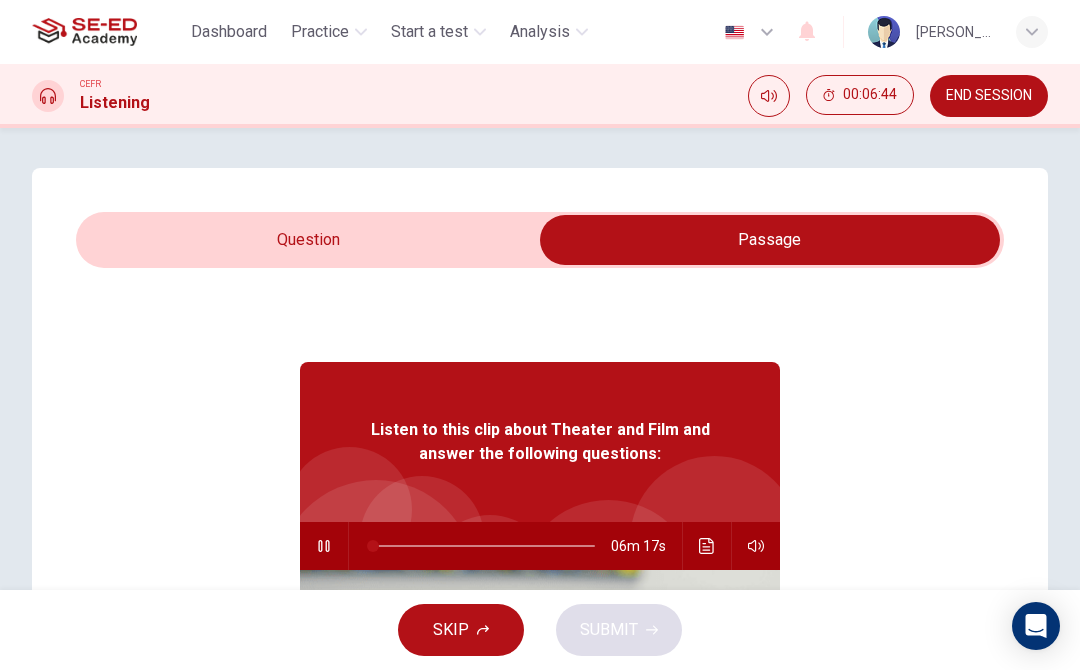click at bounding box center [770, 240] 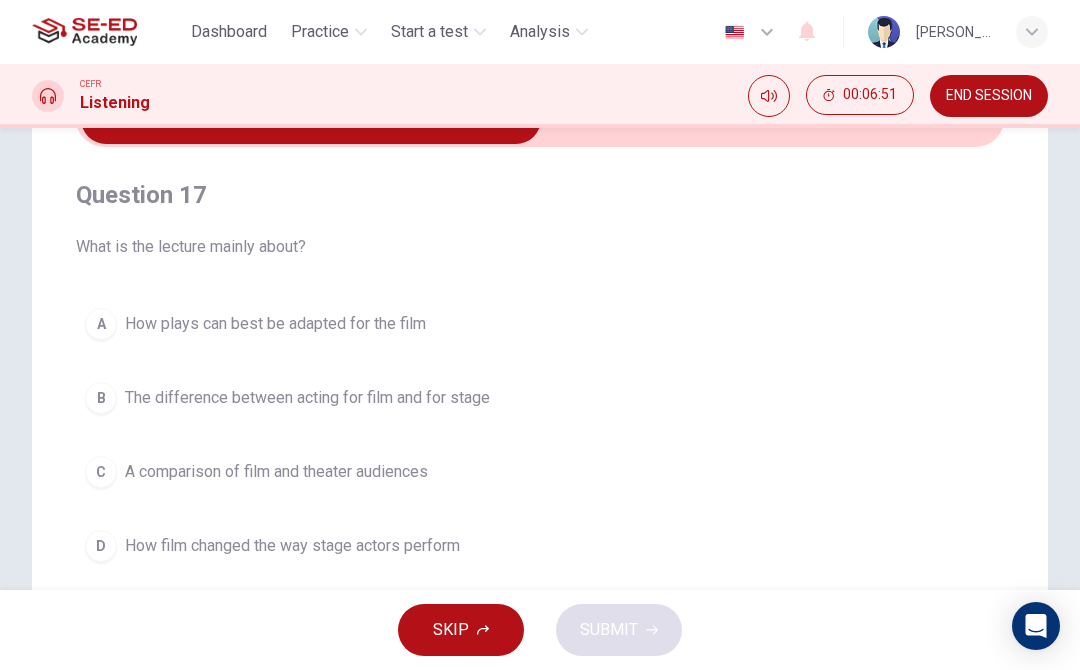 scroll, scrollTop: 122, scrollLeft: 0, axis: vertical 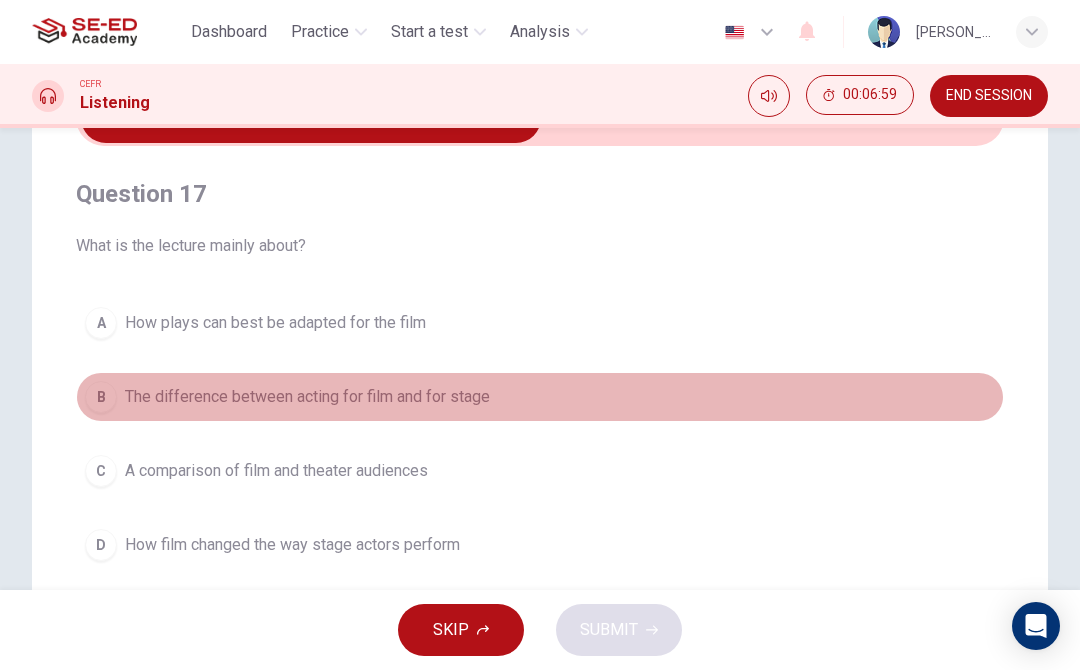 click on "B The difference between acting for film and for stage" at bounding box center (540, 397) 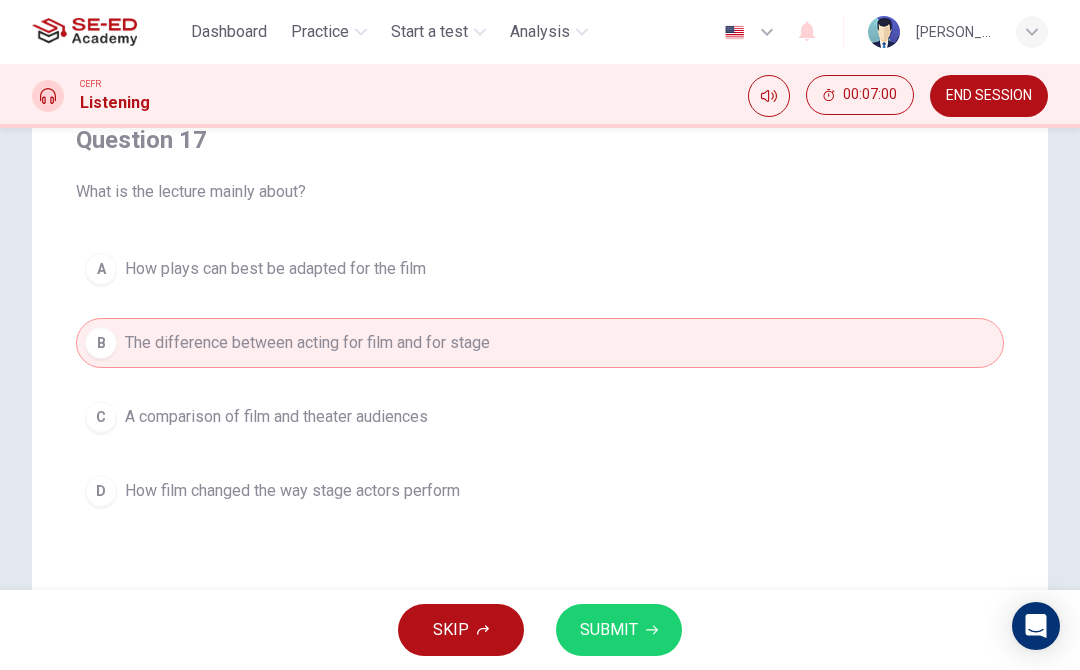 scroll, scrollTop: 178, scrollLeft: 0, axis: vertical 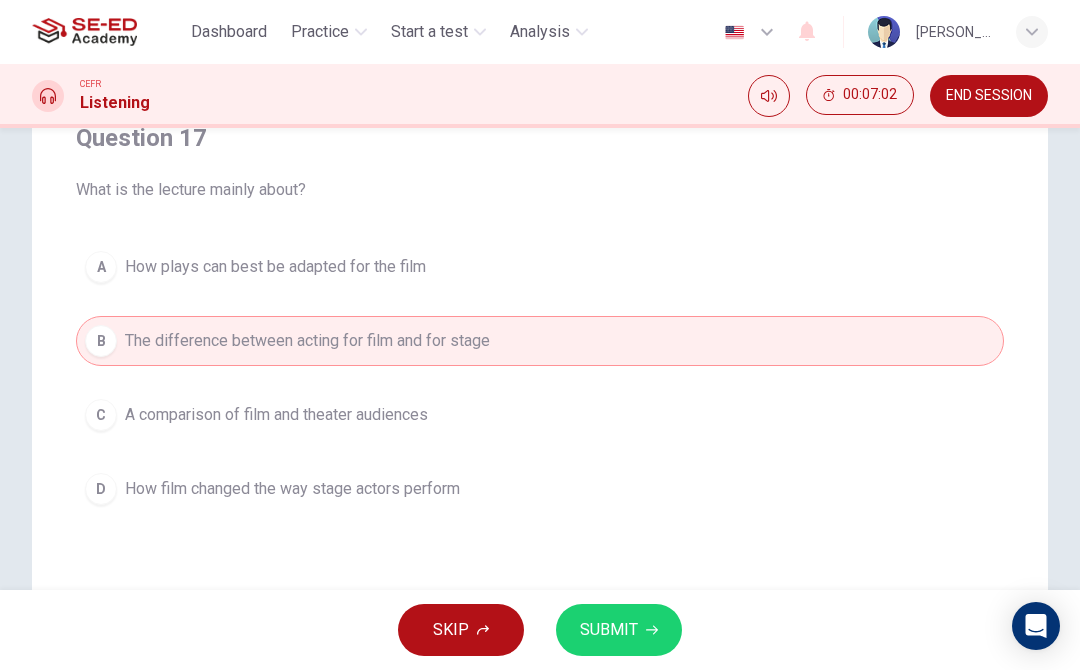 click on "SUBMIT" at bounding box center [619, 630] 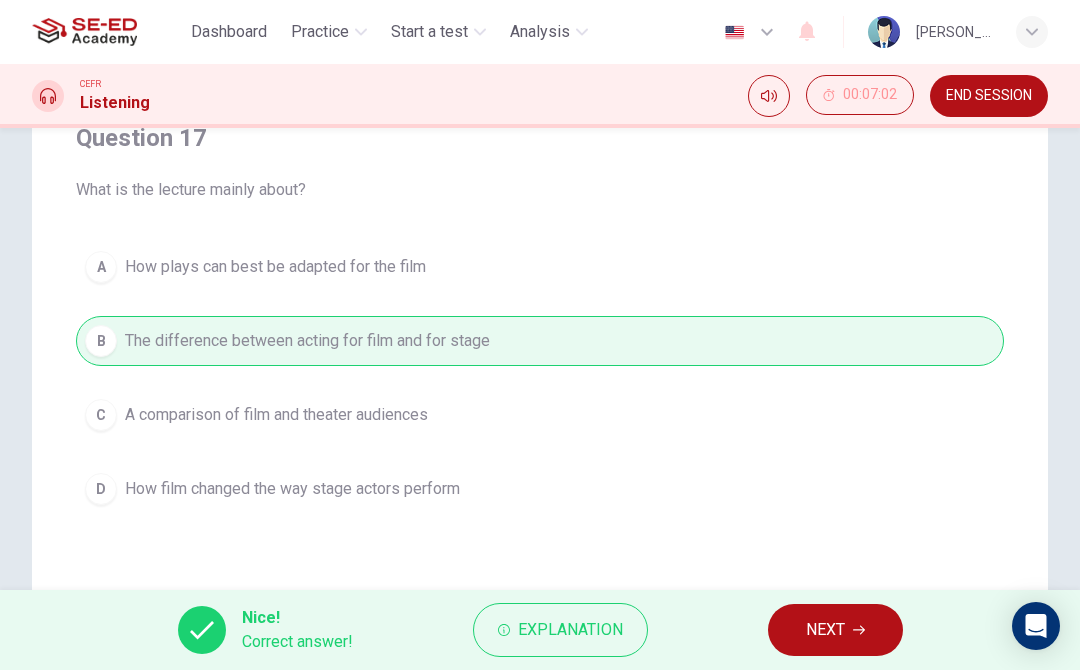 click on "NEXT" at bounding box center [835, 630] 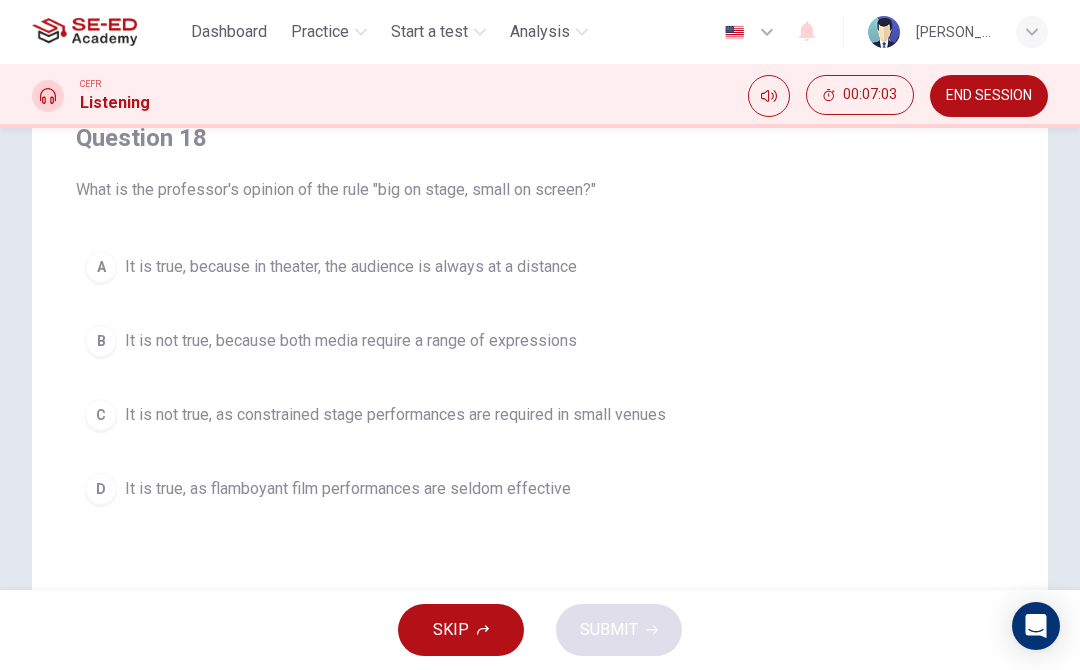 scroll, scrollTop: 166, scrollLeft: 0, axis: vertical 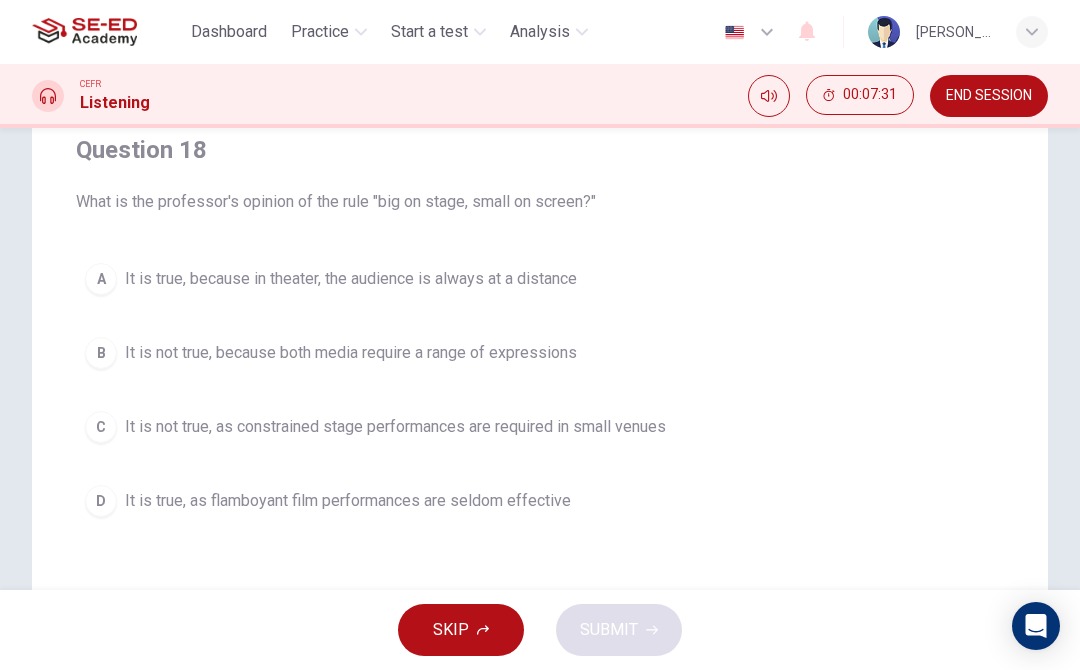 click on "END SESSION" at bounding box center (989, 96) 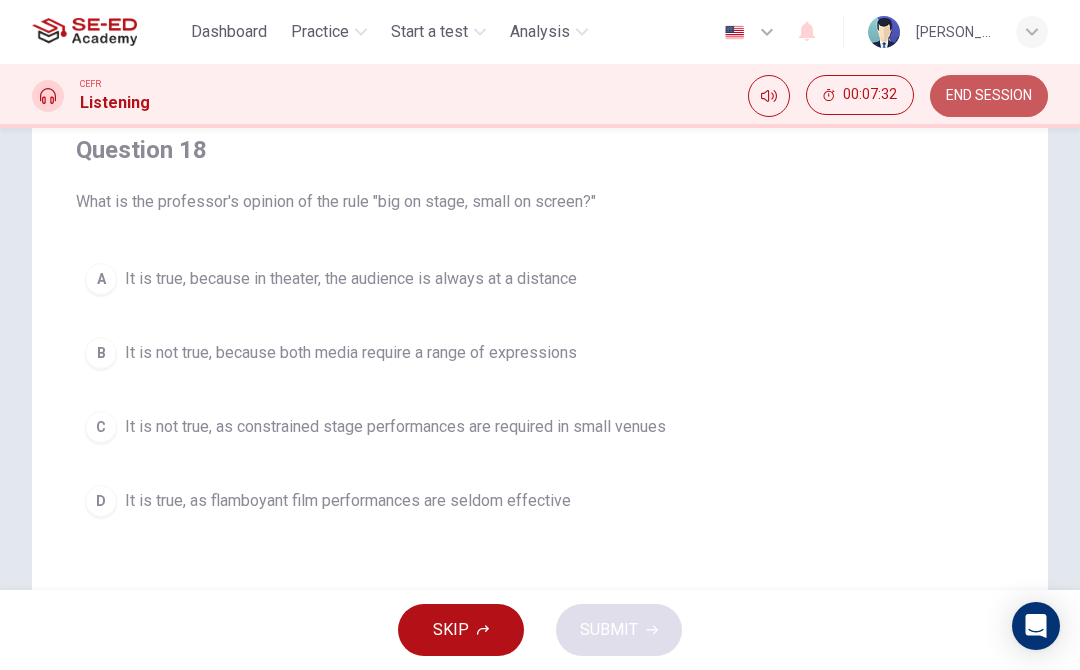 click on "END SESSION" at bounding box center (989, 96) 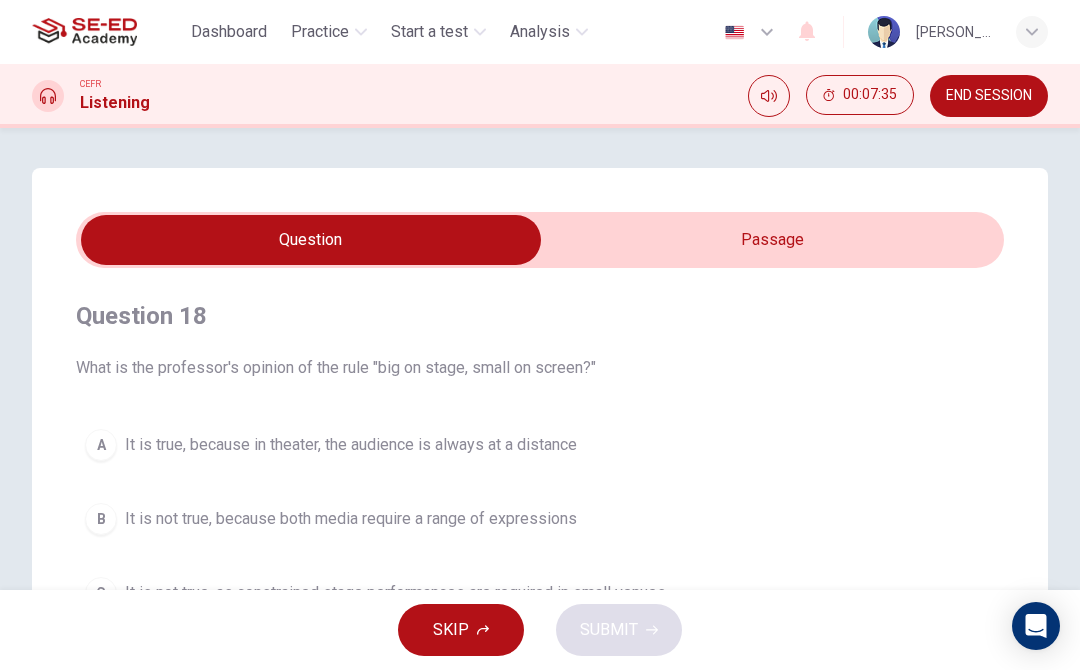 scroll, scrollTop: 0, scrollLeft: 0, axis: both 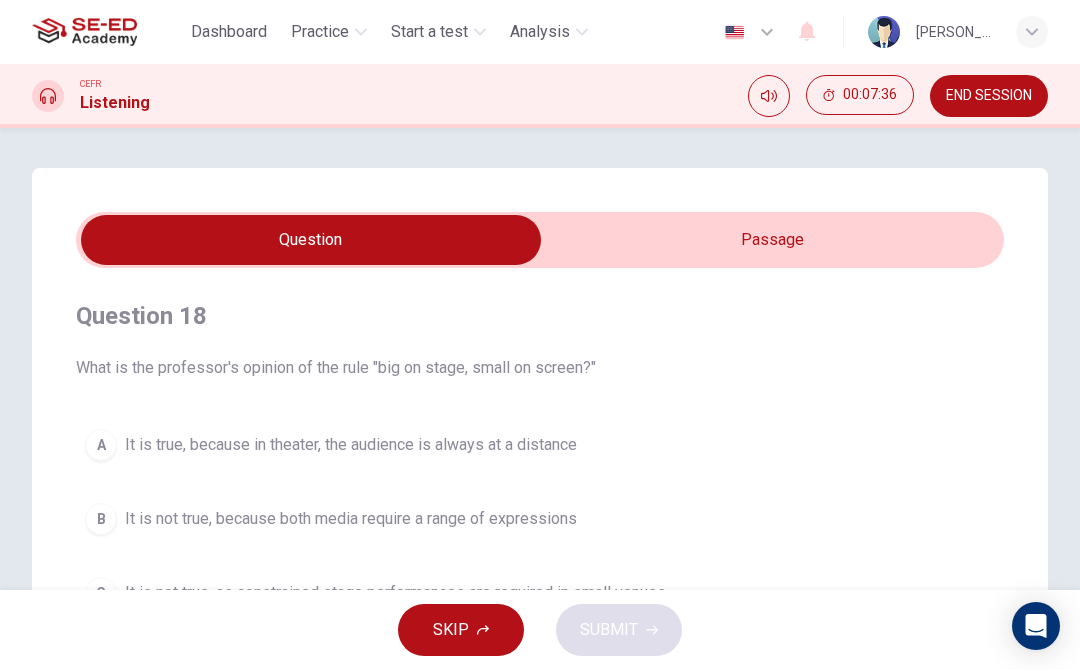 click at bounding box center [311, 240] 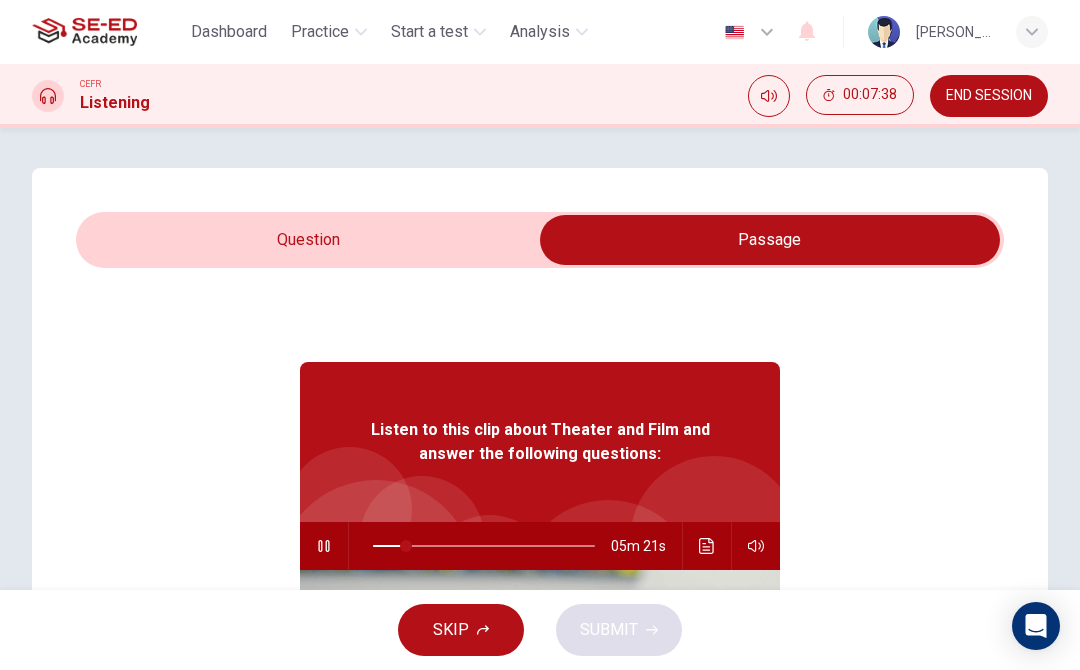 click at bounding box center [324, 546] 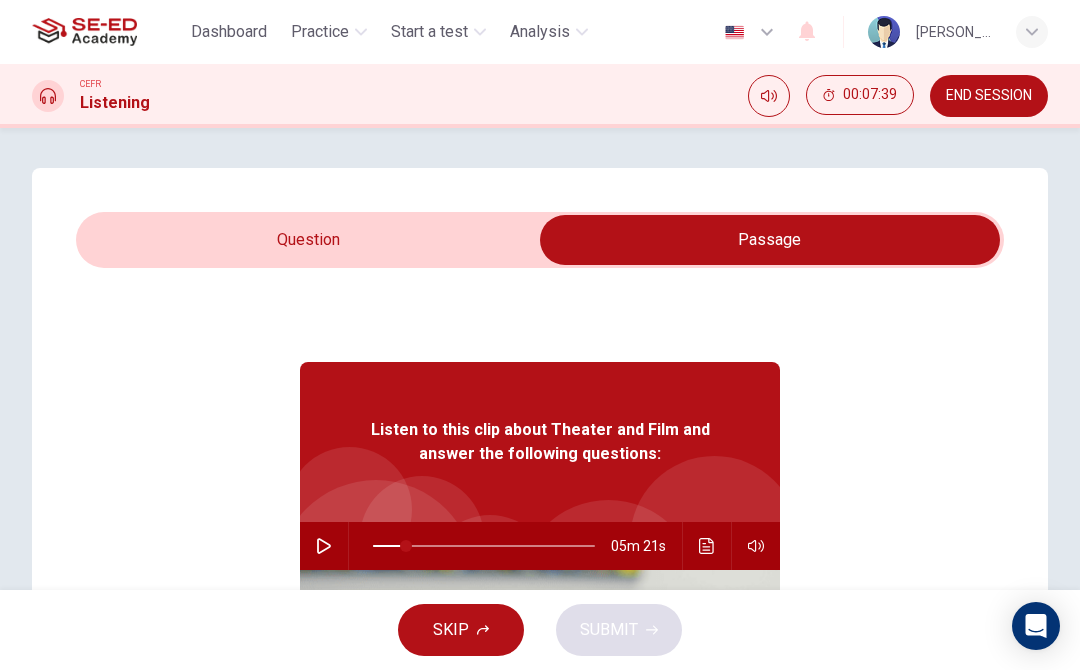 click on "END SESSION" at bounding box center (989, 96) 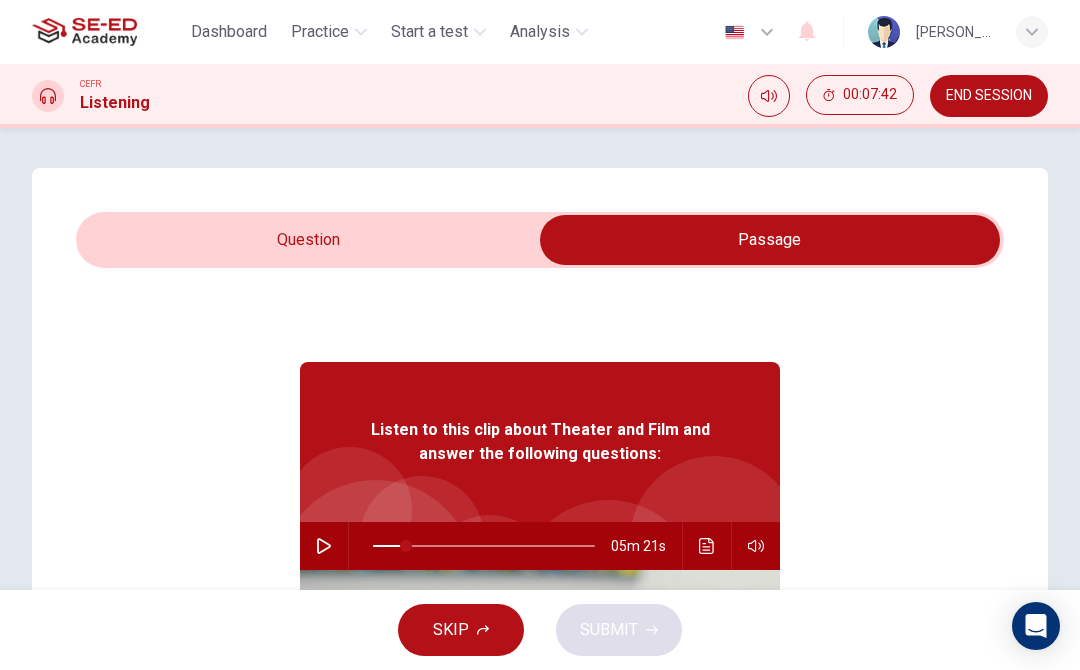 click on "00:07:42" at bounding box center (860, 95) 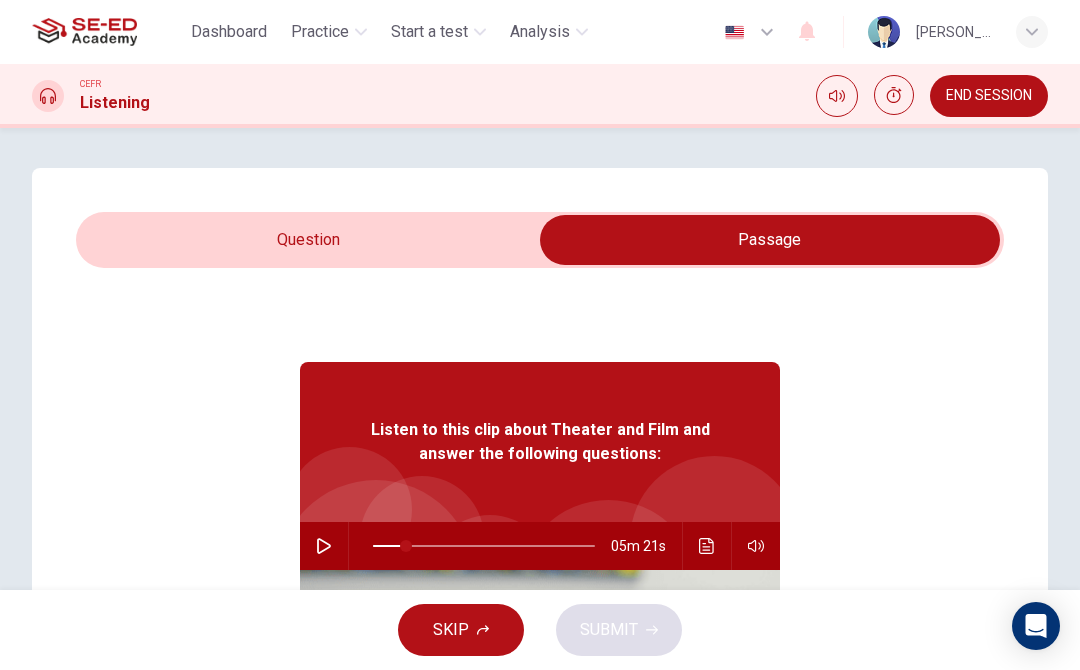 click on "Analysis" at bounding box center (540, 32) 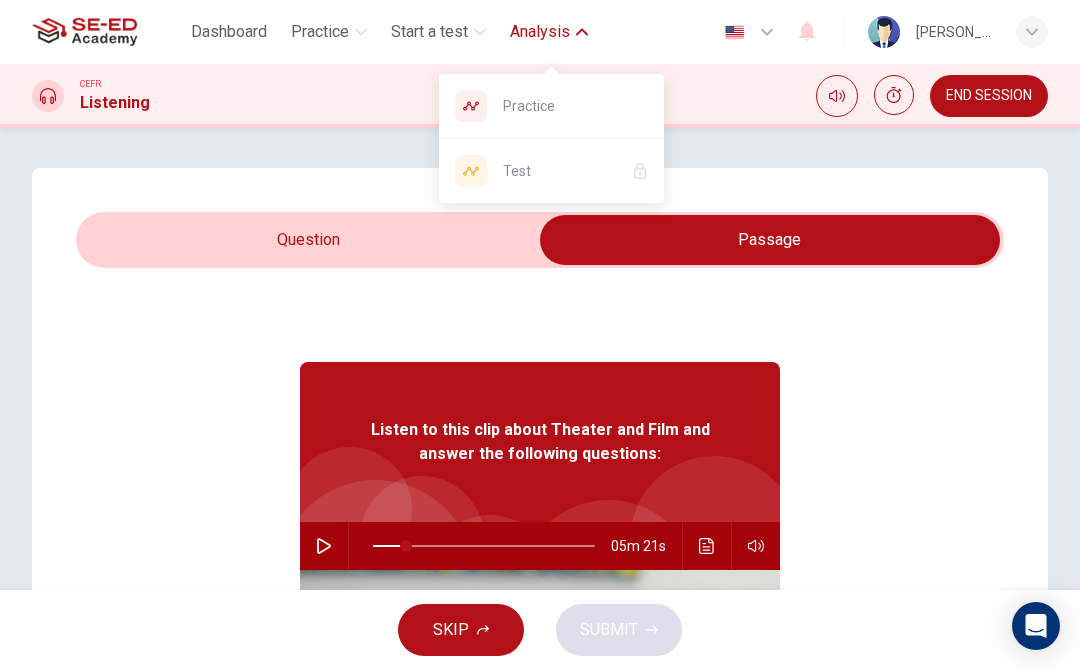 click on "Practice" at bounding box center [575, 106] 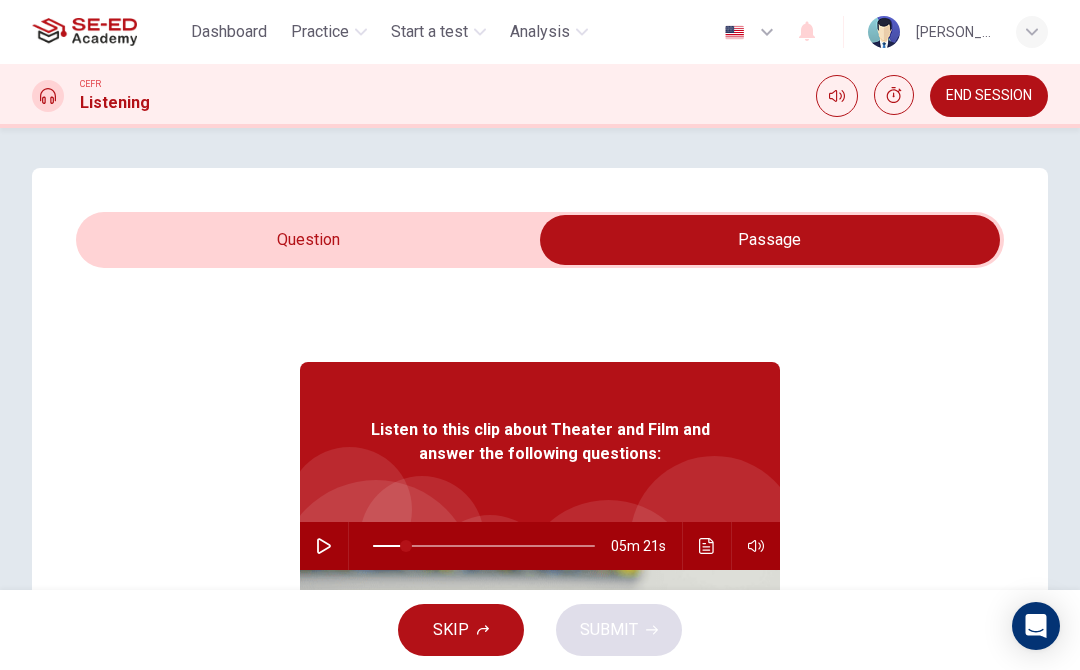 click on "Analysis" at bounding box center [549, 32] 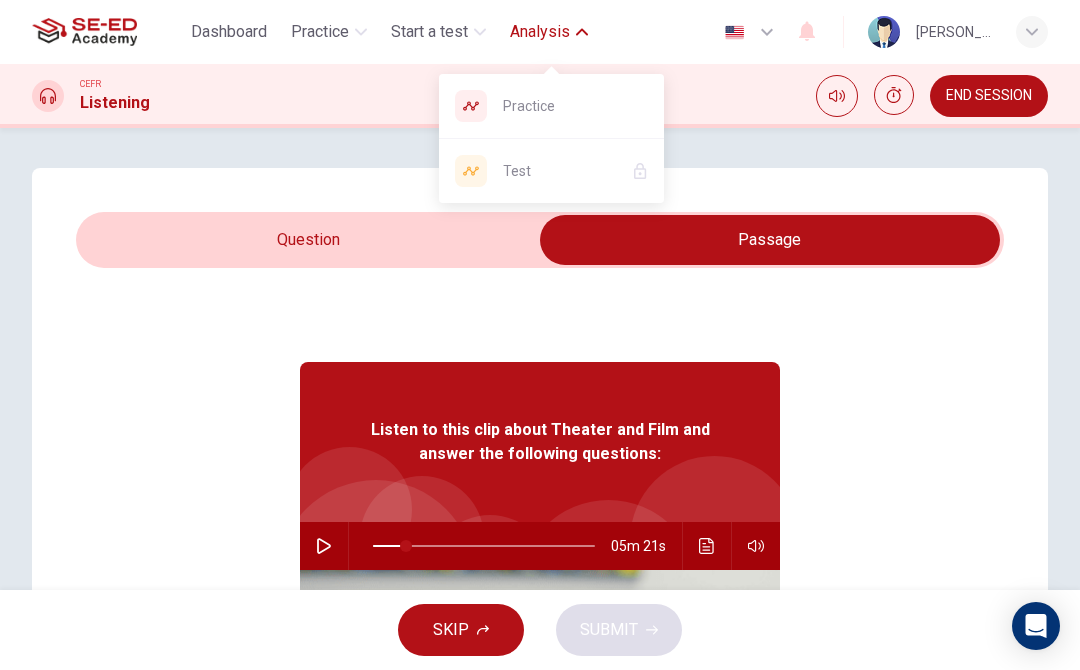 click 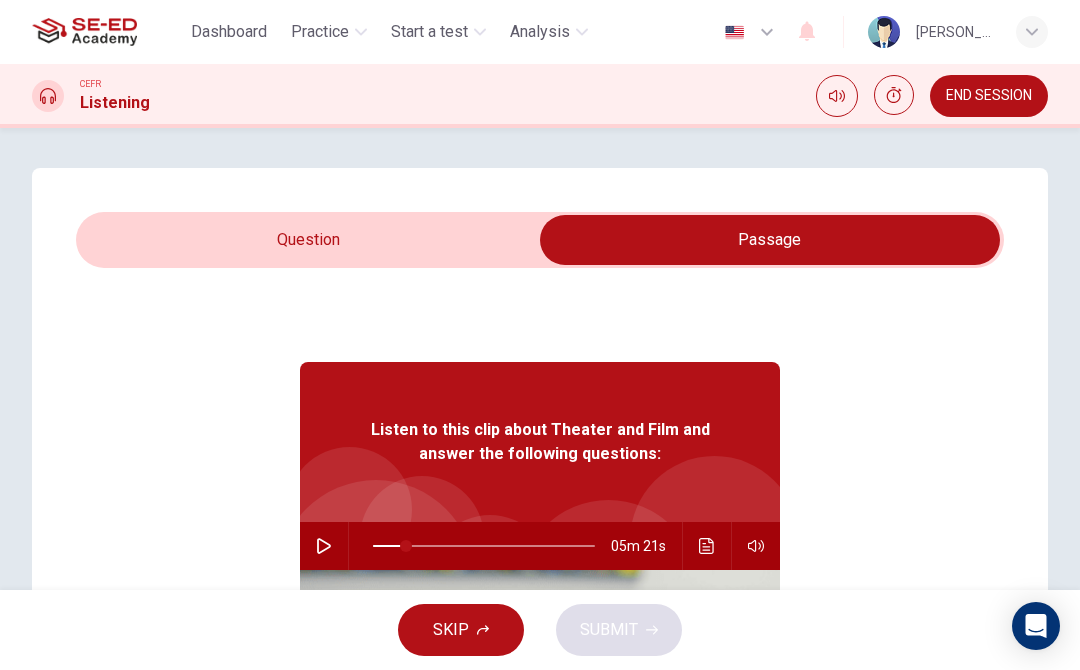 click on "Dashboard" at bounding box center [229, 32] 